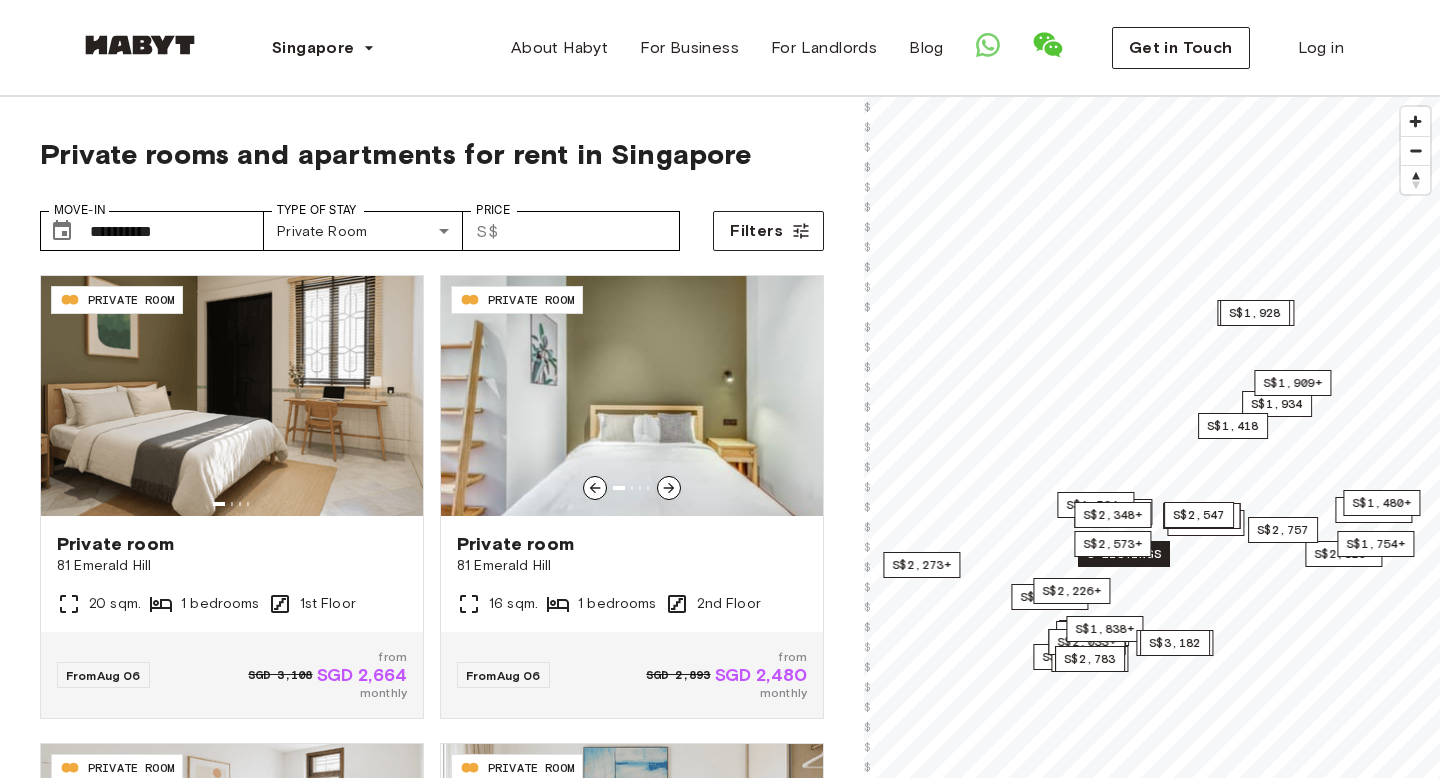 scroll, scrollTop: 0, scrollLeft: 0, axis: both 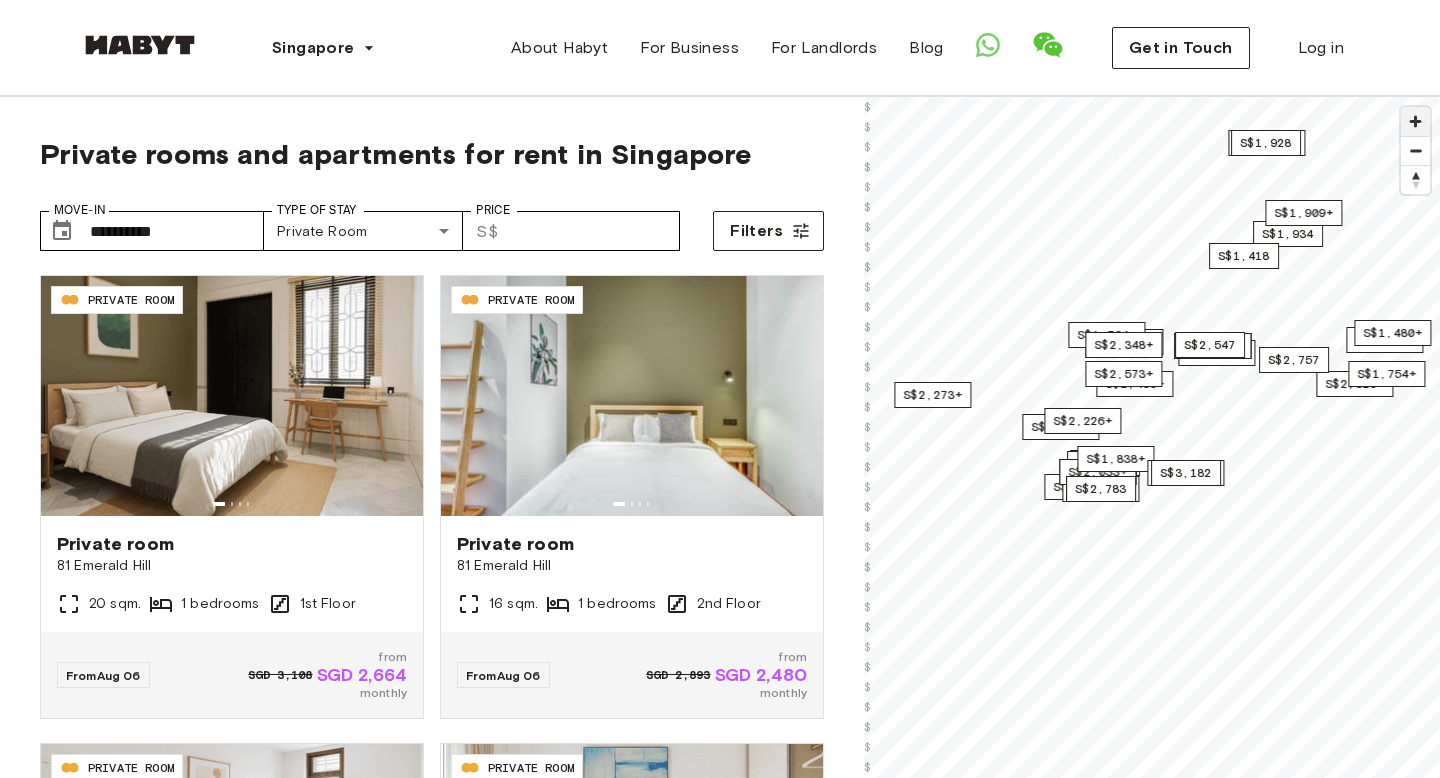 click at bounding box center [1415, 121] 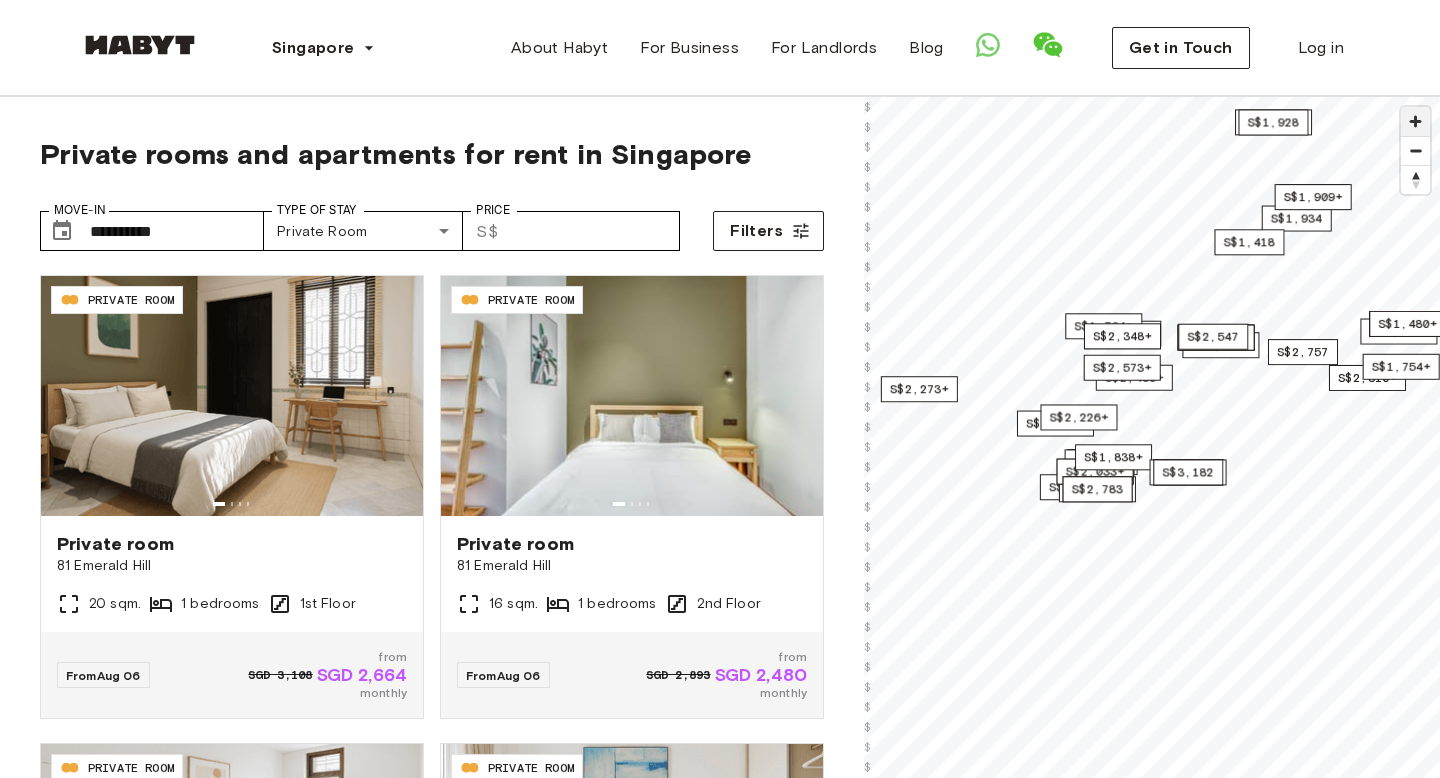 click at bounding box center [1415, 121] 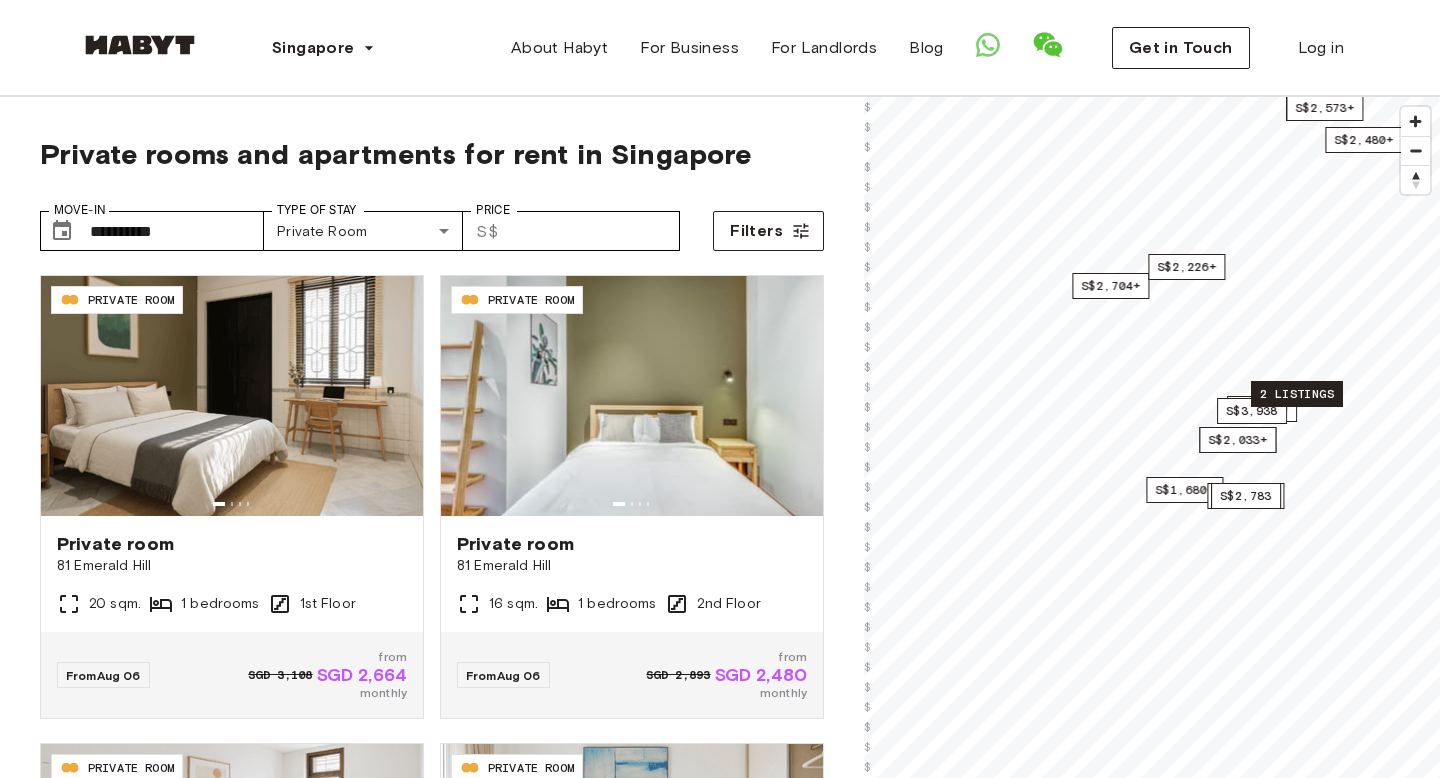 click on "2 listings" at bounding box center (1297, 394) 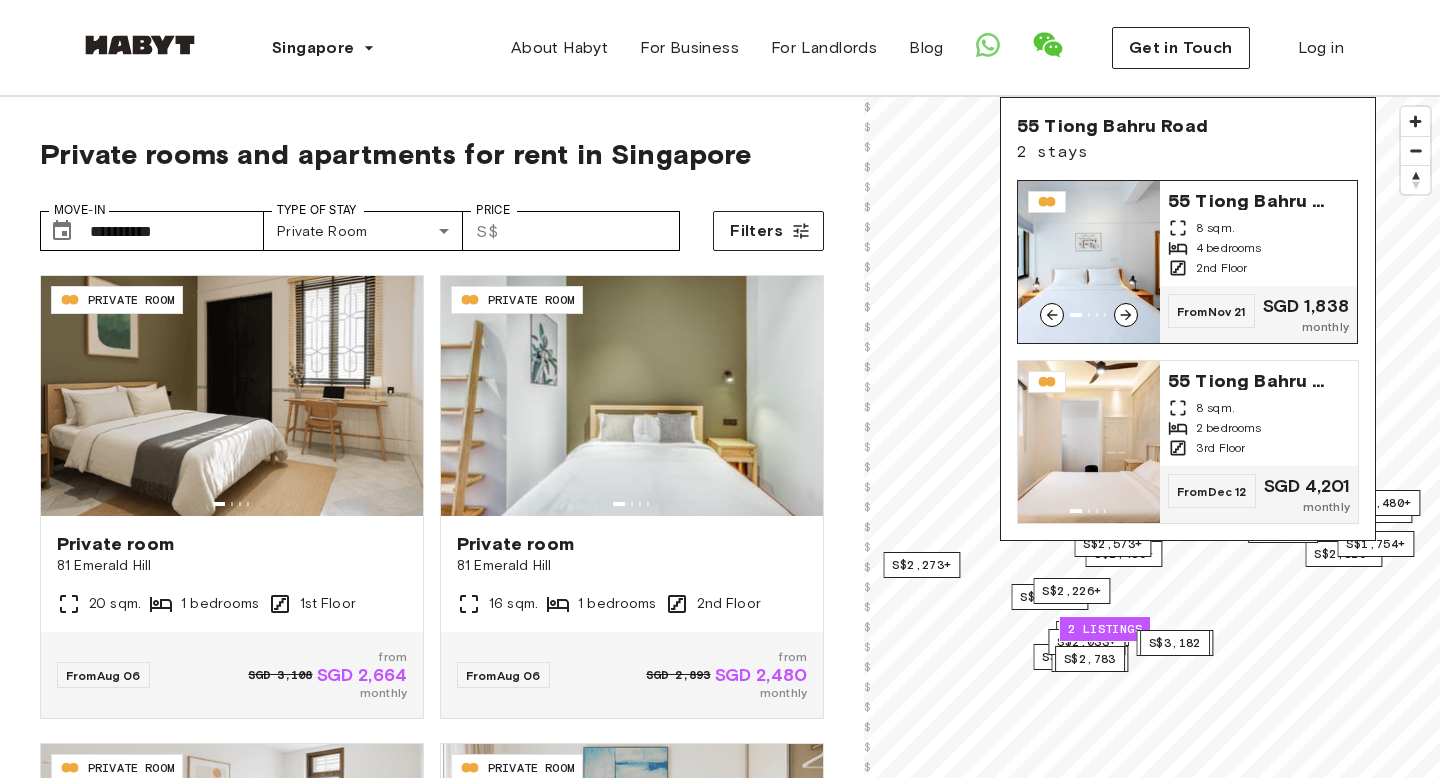 click 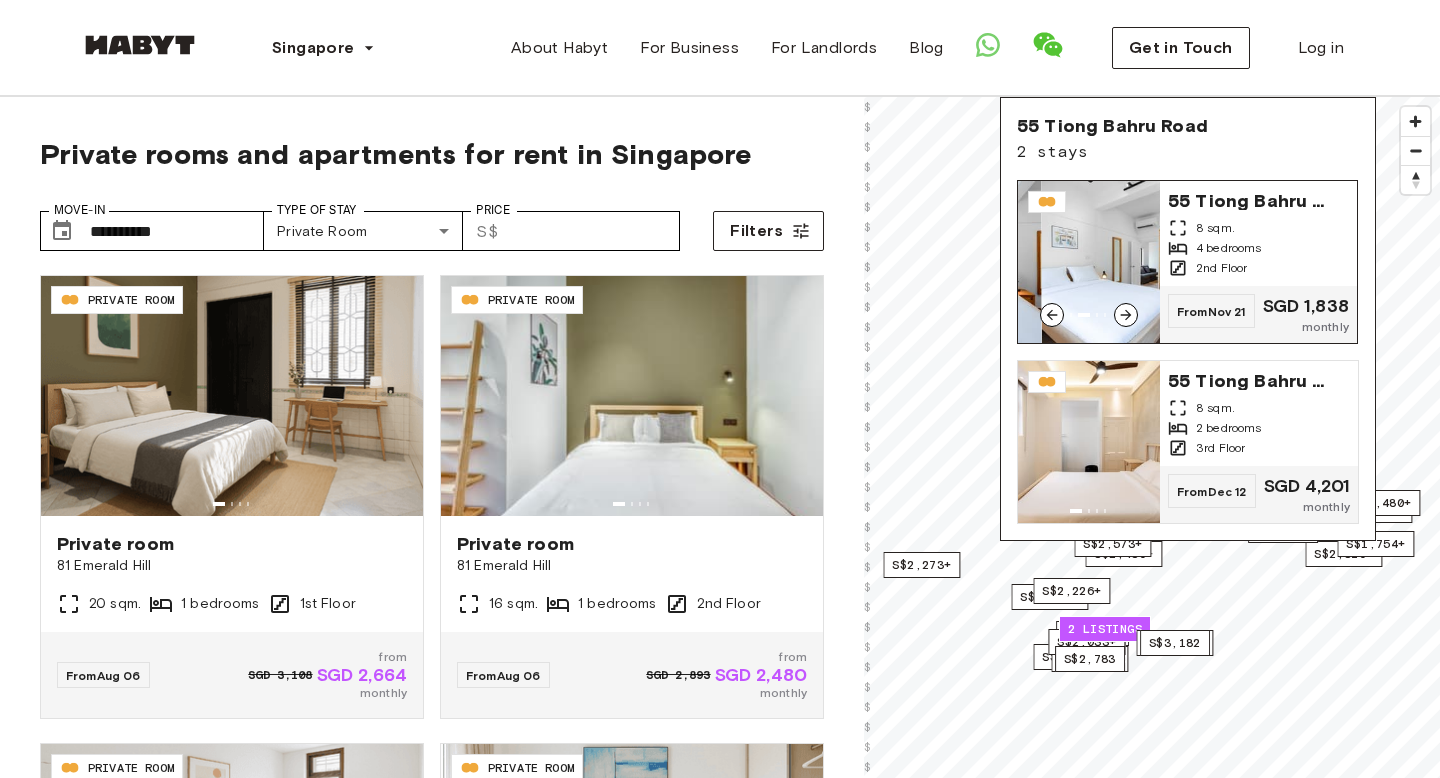 click 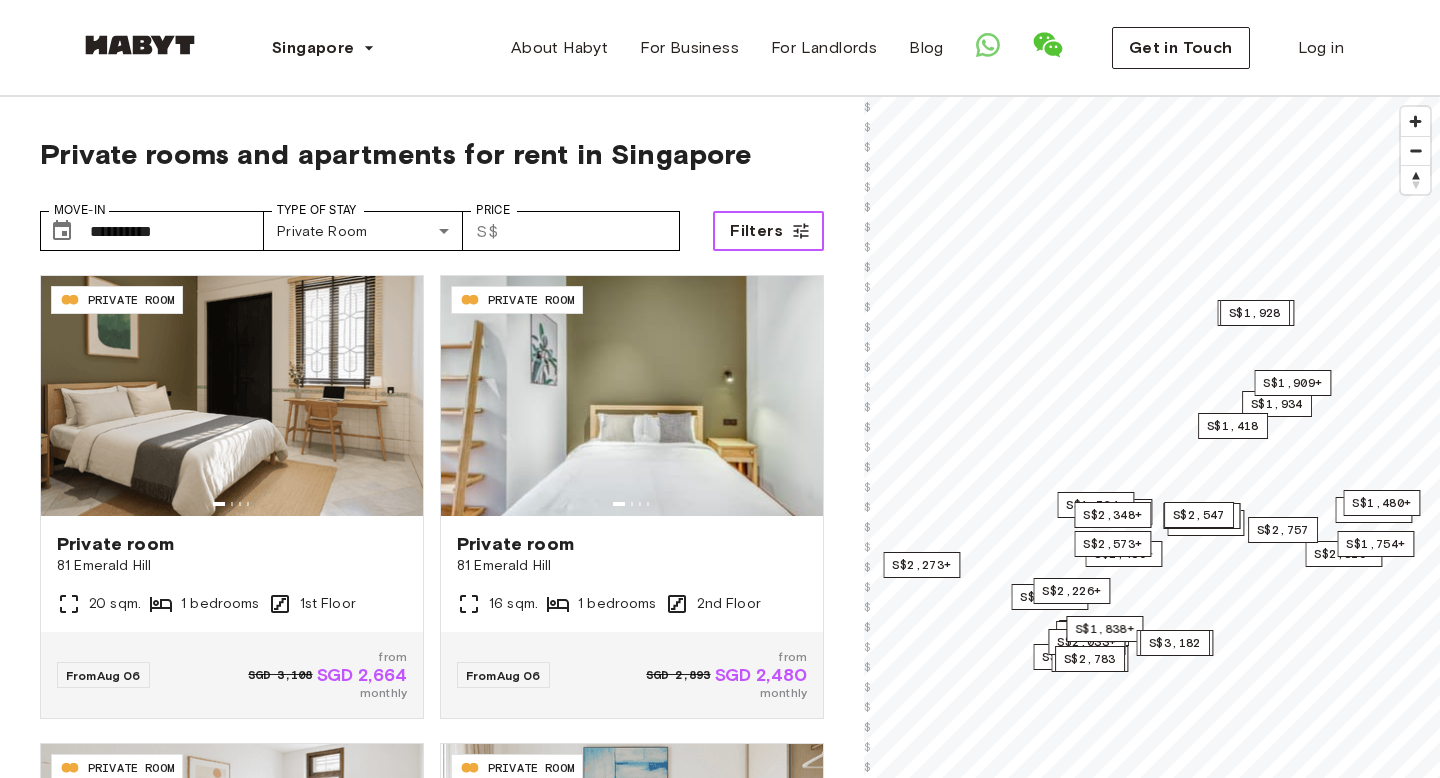 click on "Filters" at bounding box center [756, 231] 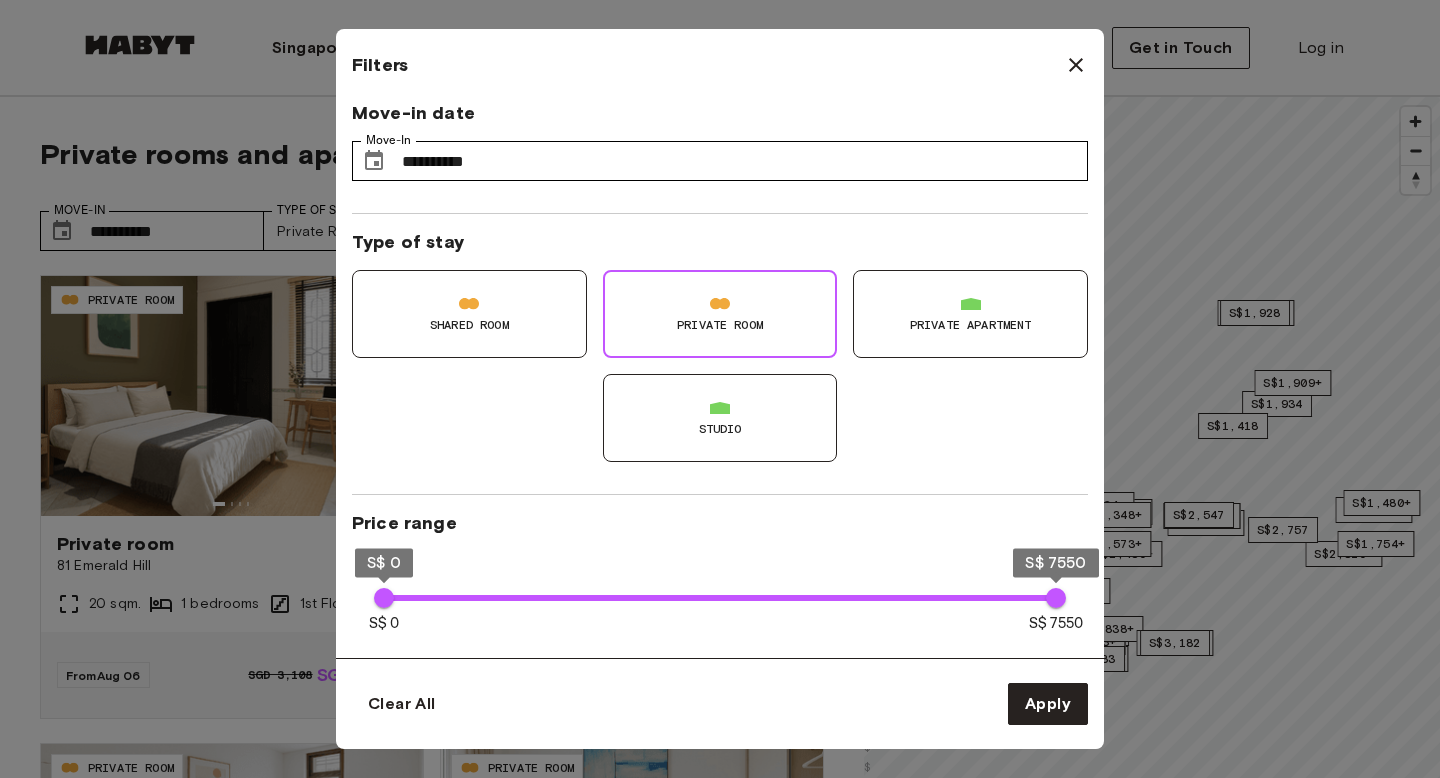click on "Private Room" at bounding box center (720, 325) 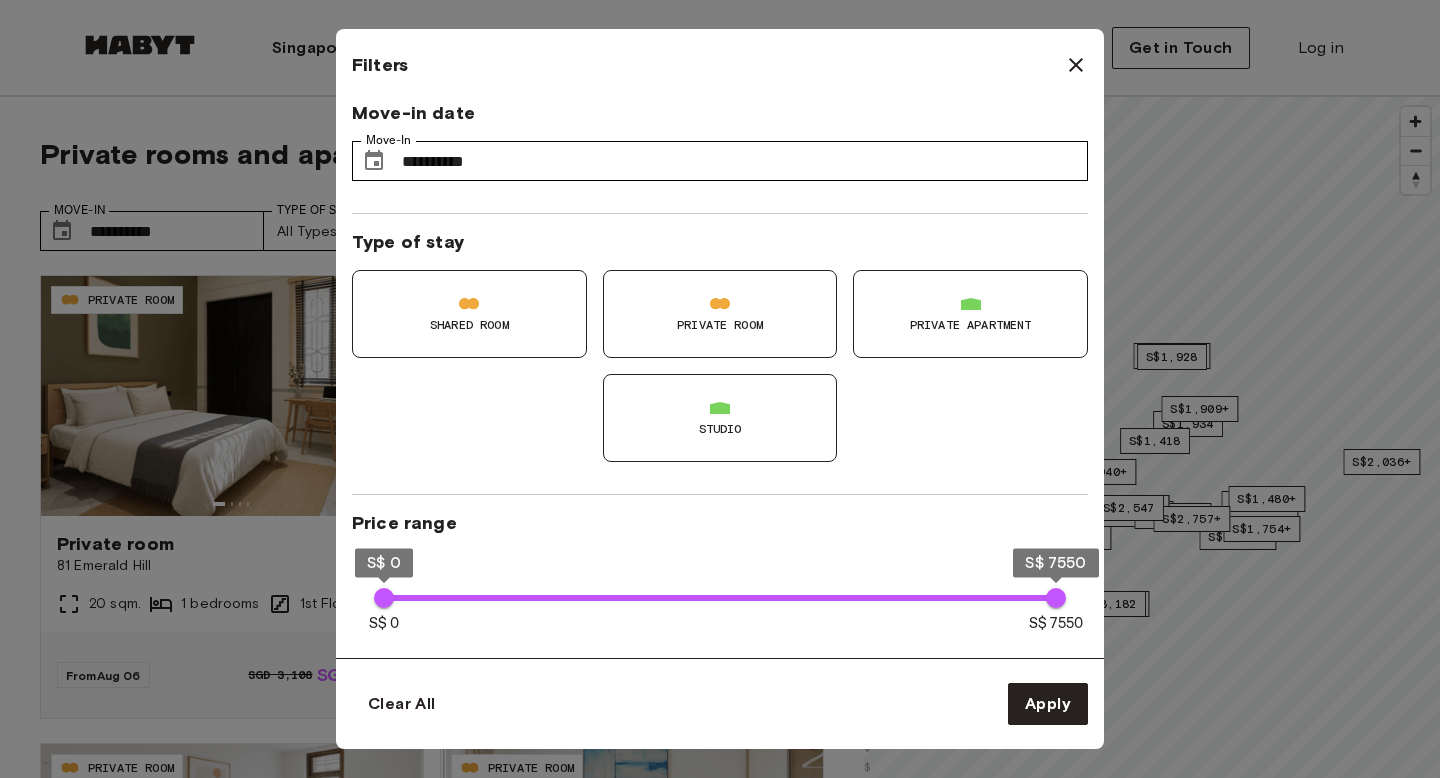 click on "Private apartment" at bounding box center (971, 325) 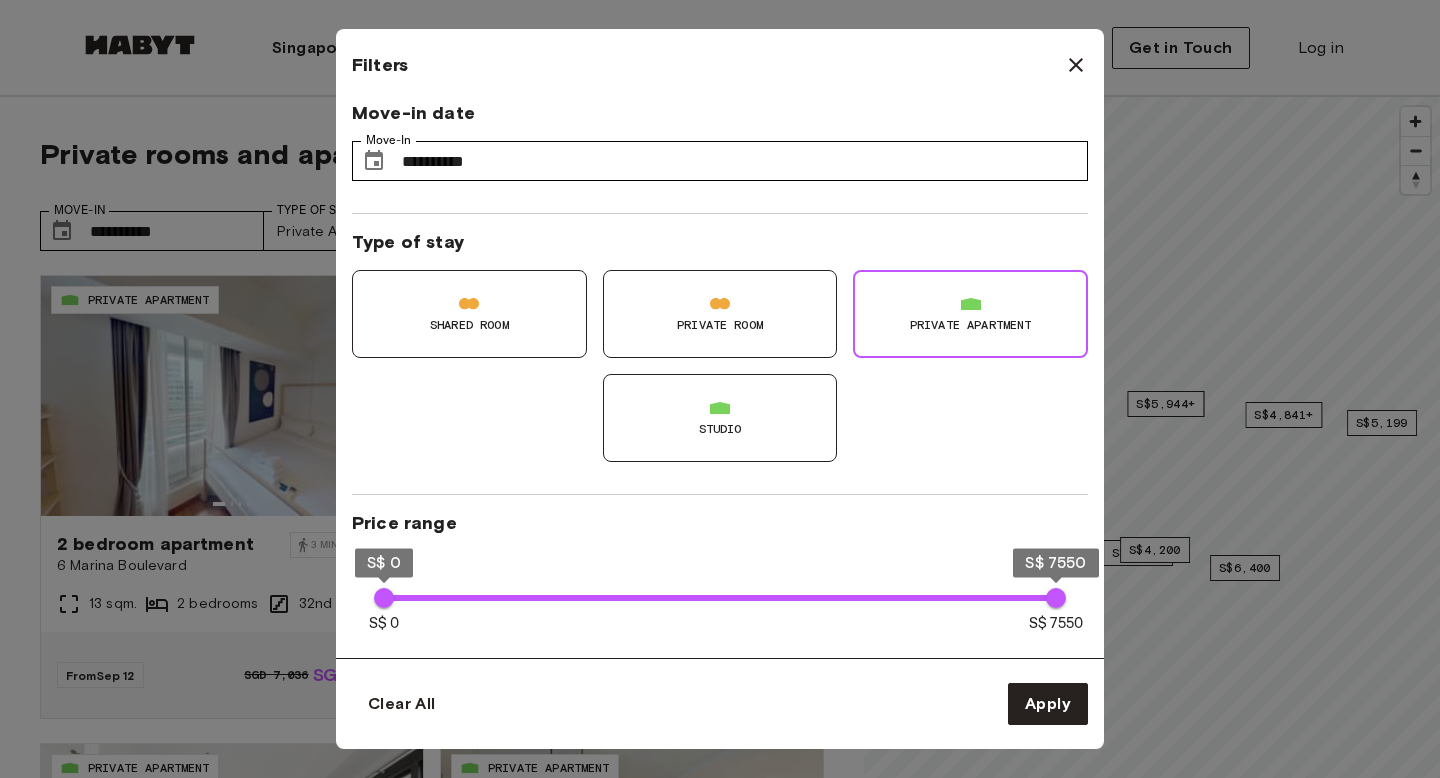 click on "Studio" at bounding box center (720, 418) 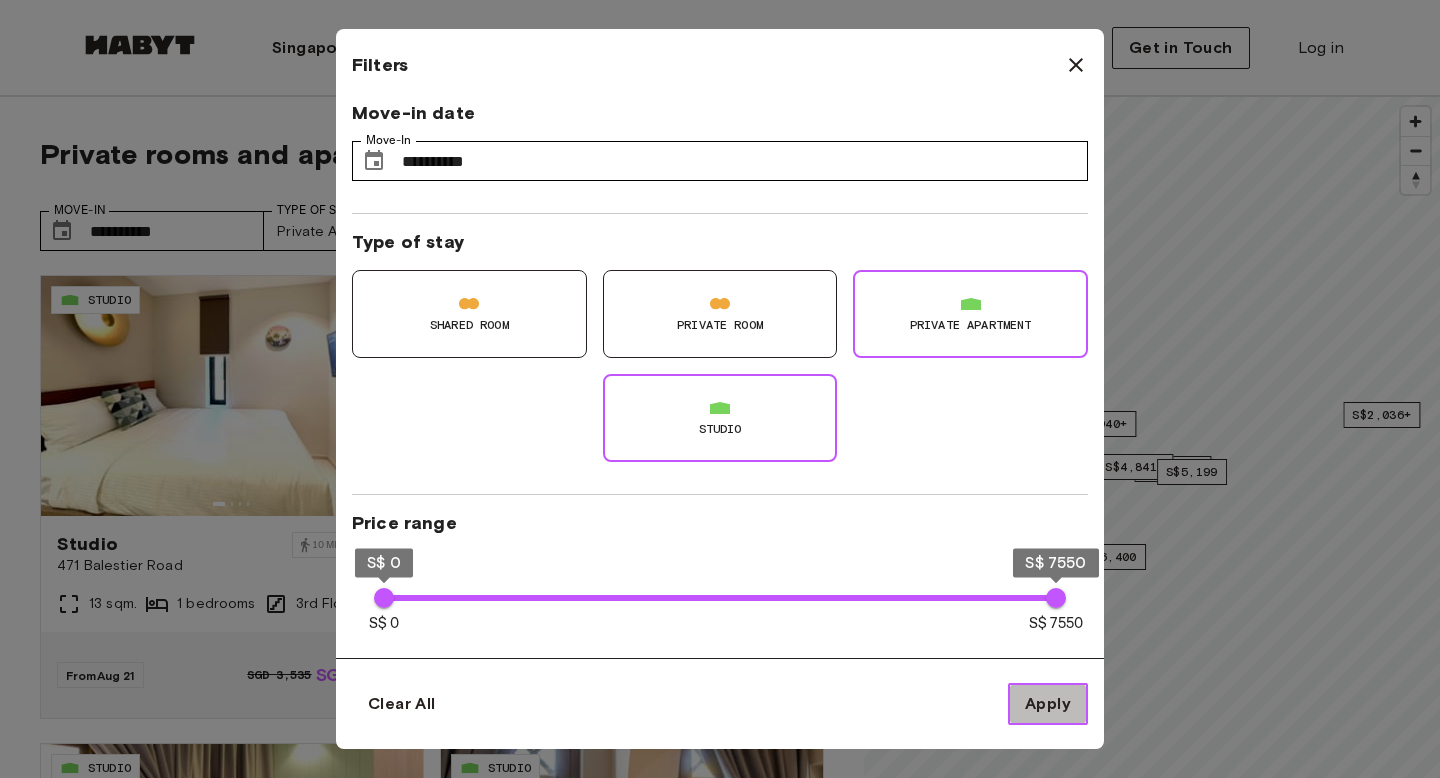 click on "Apply" at bounding box center [1048, 704] 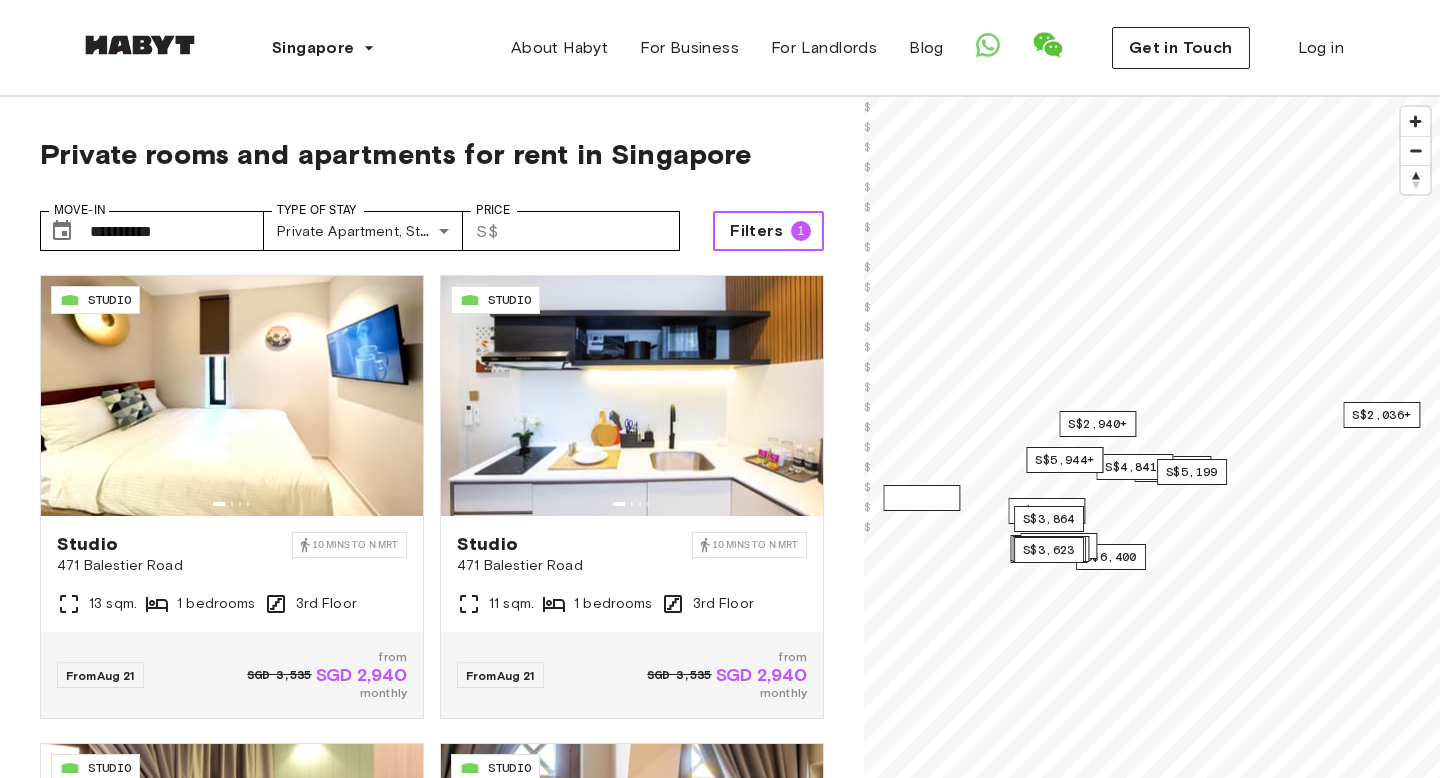 type 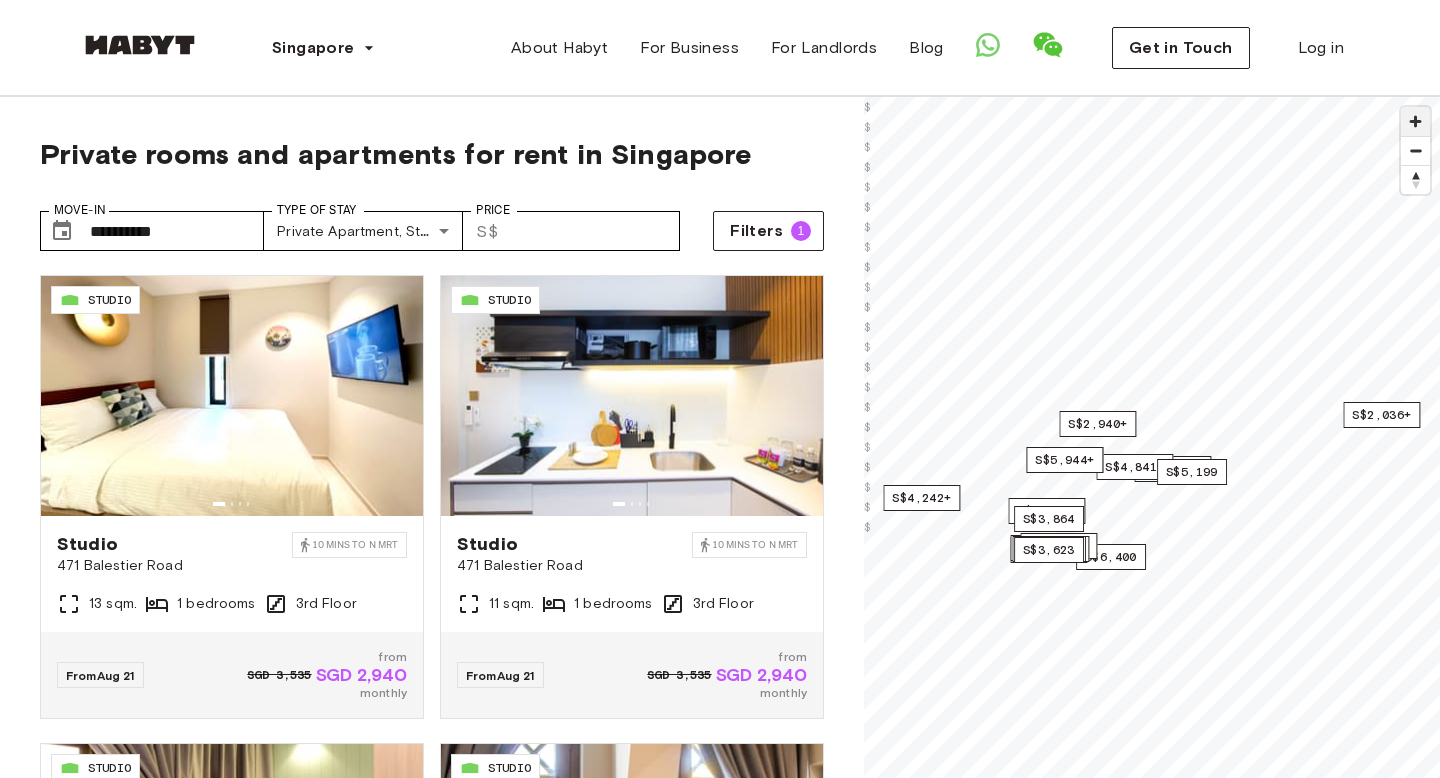 click at bounding box center [1415, 121] 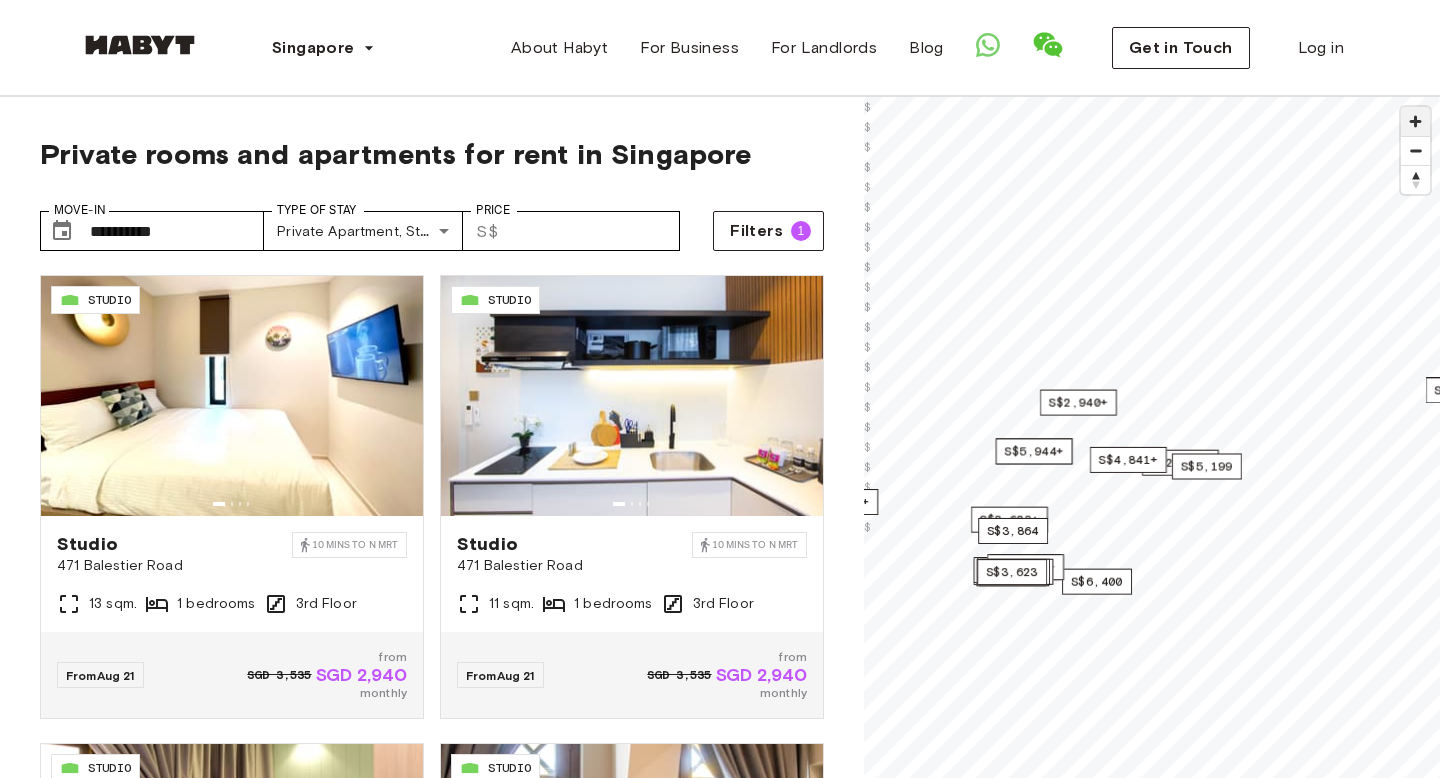 click at bounding box center [1415, 121] 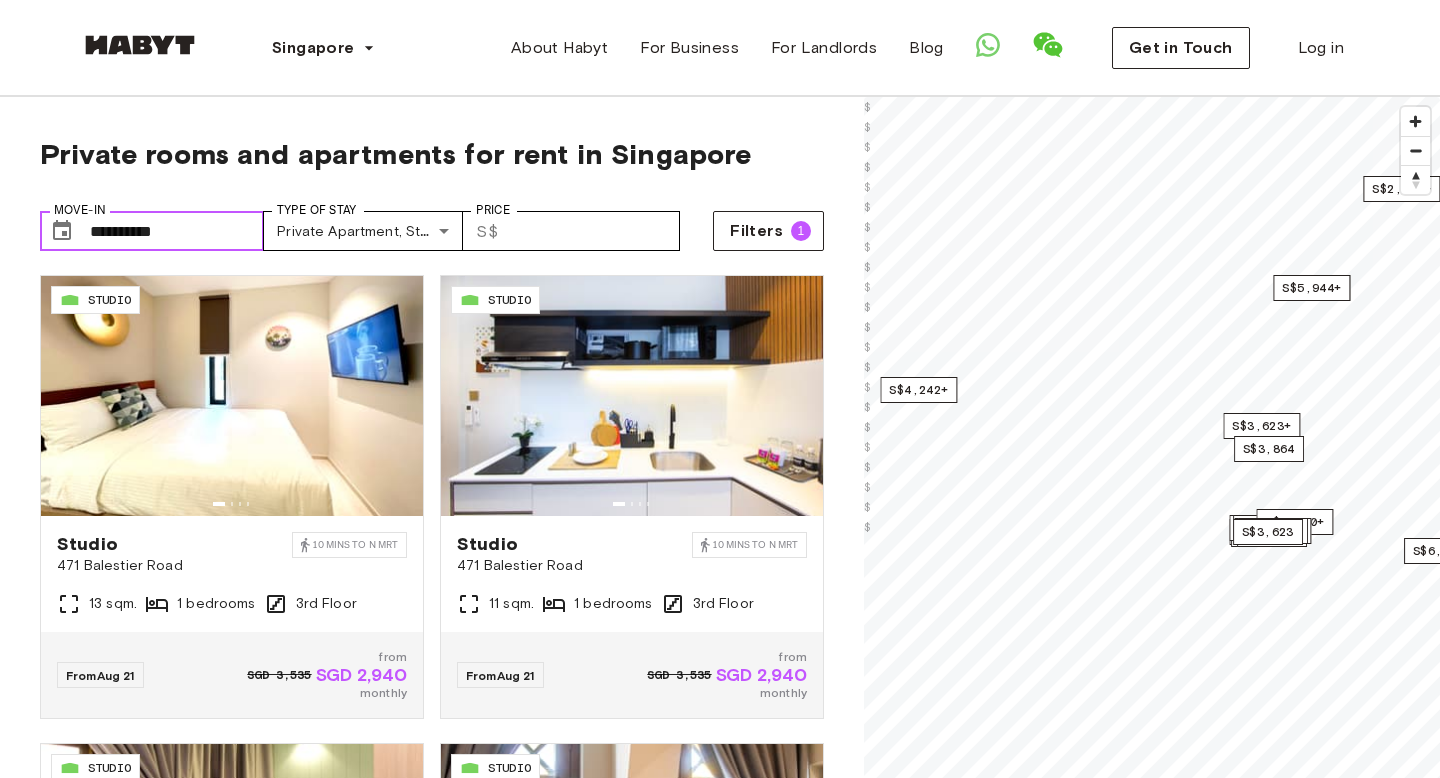 click on "**********" at bounding box center (177, 231) 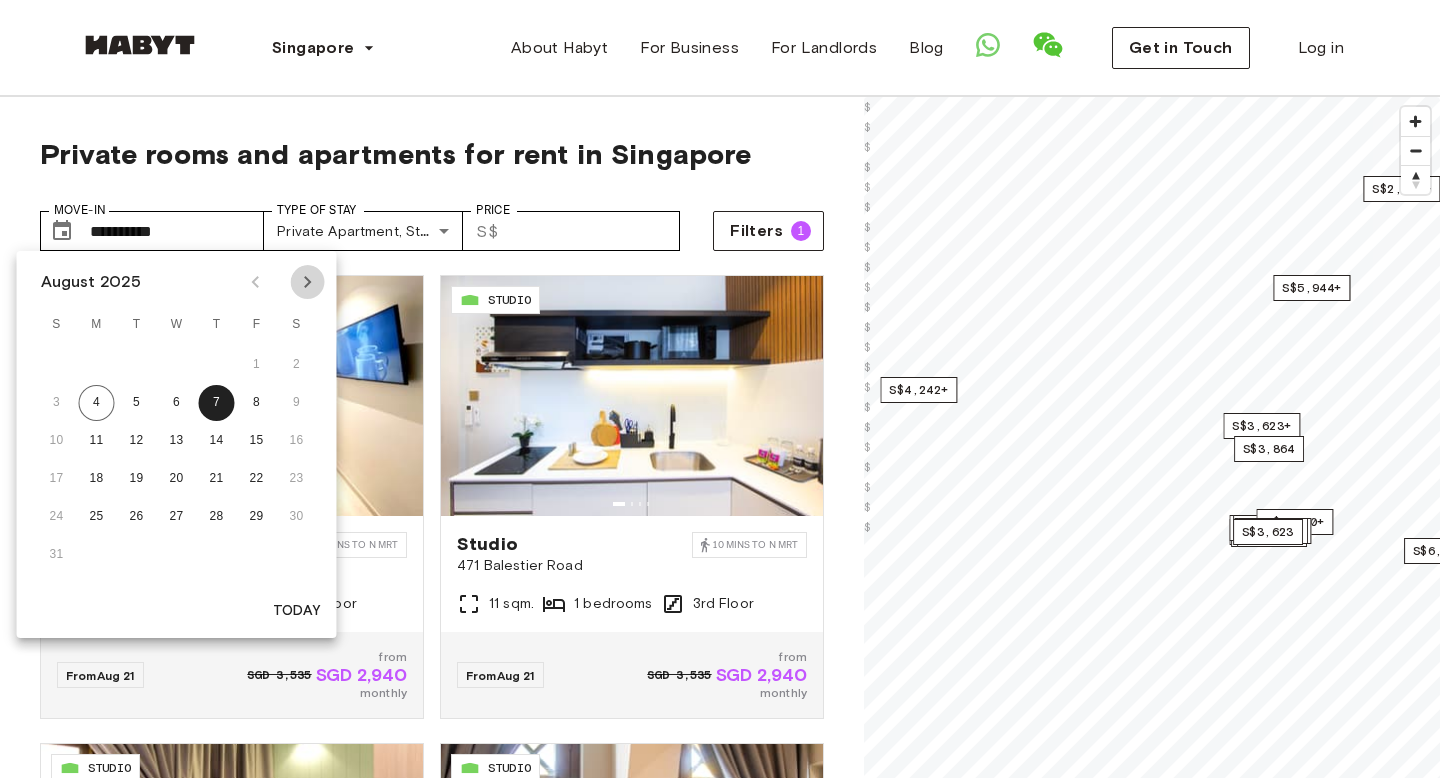 click 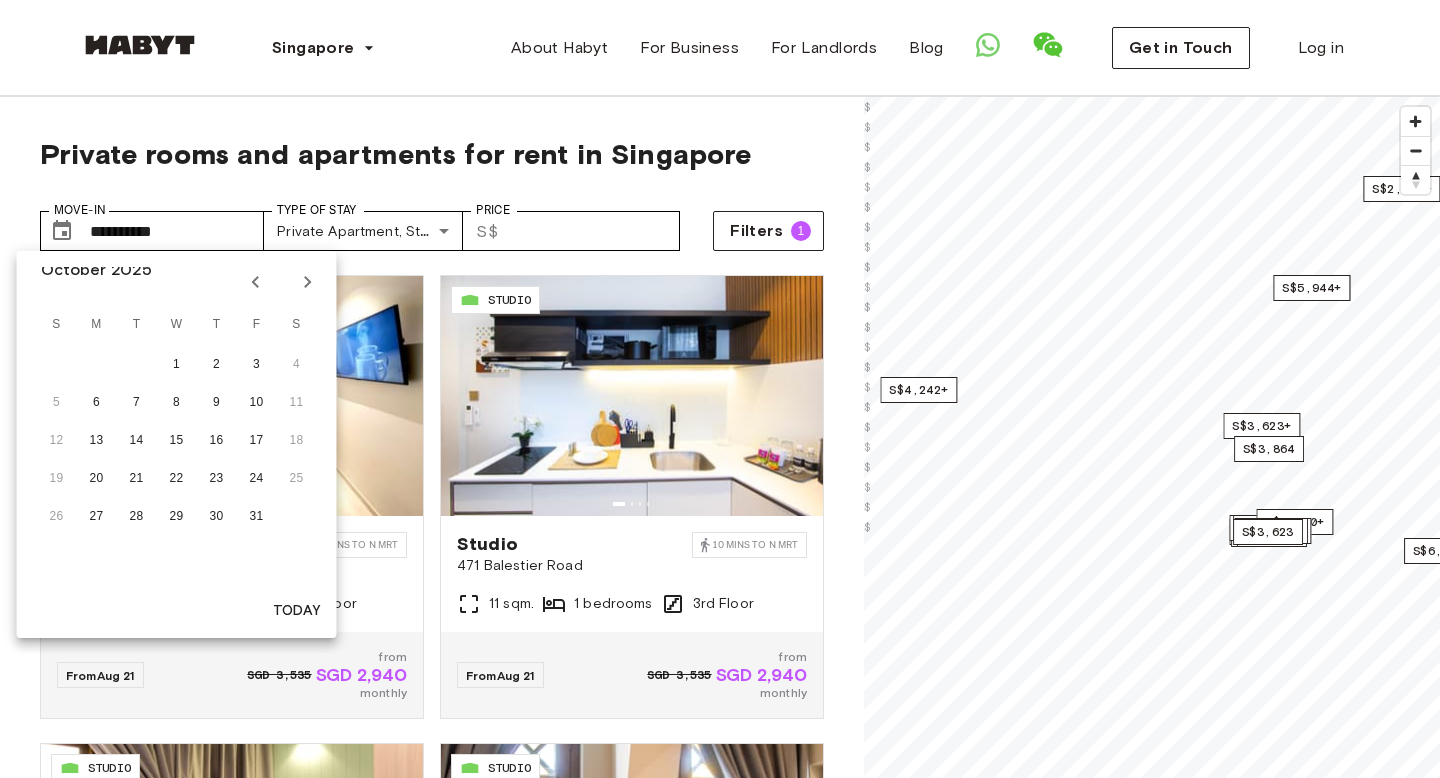 click 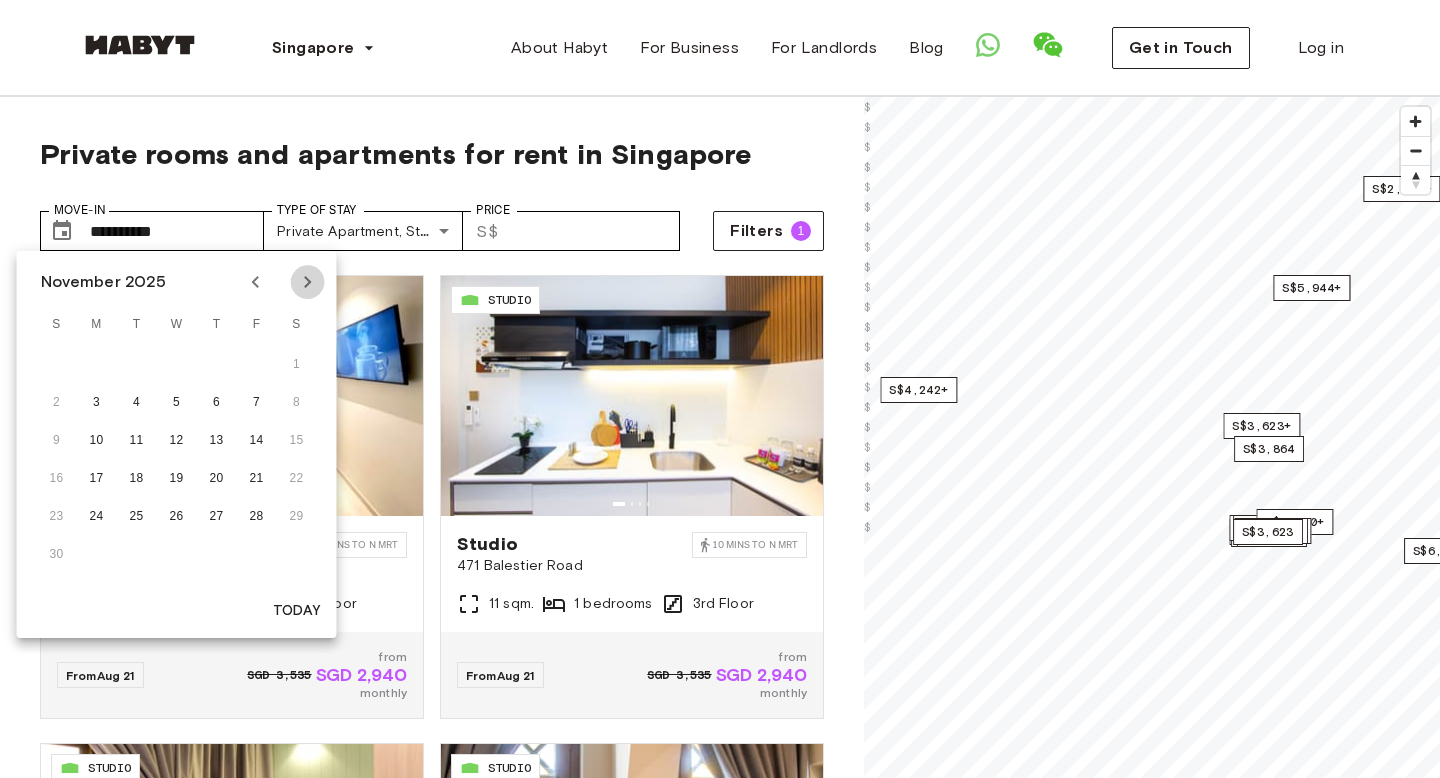 click 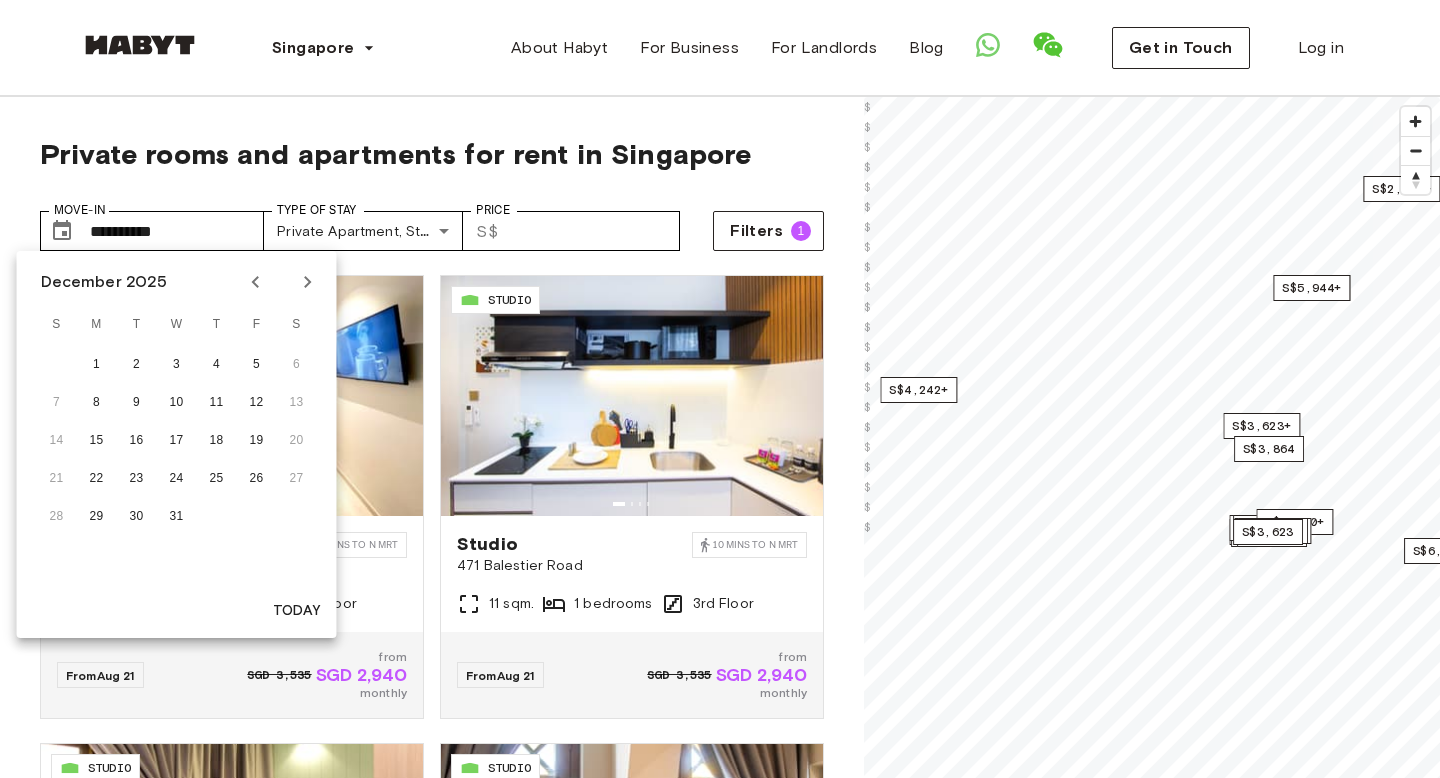 click 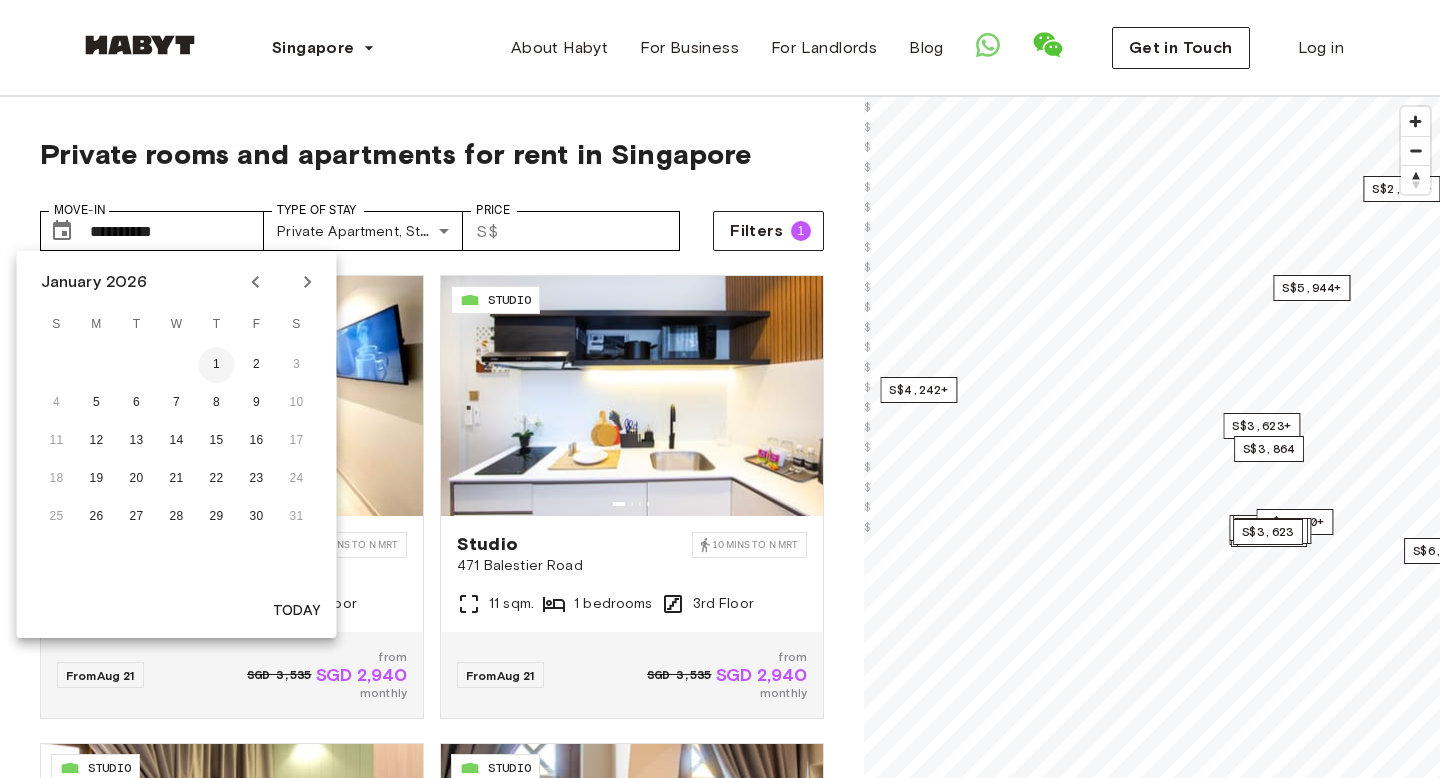 click on "1" at bounding box center (217, 365) 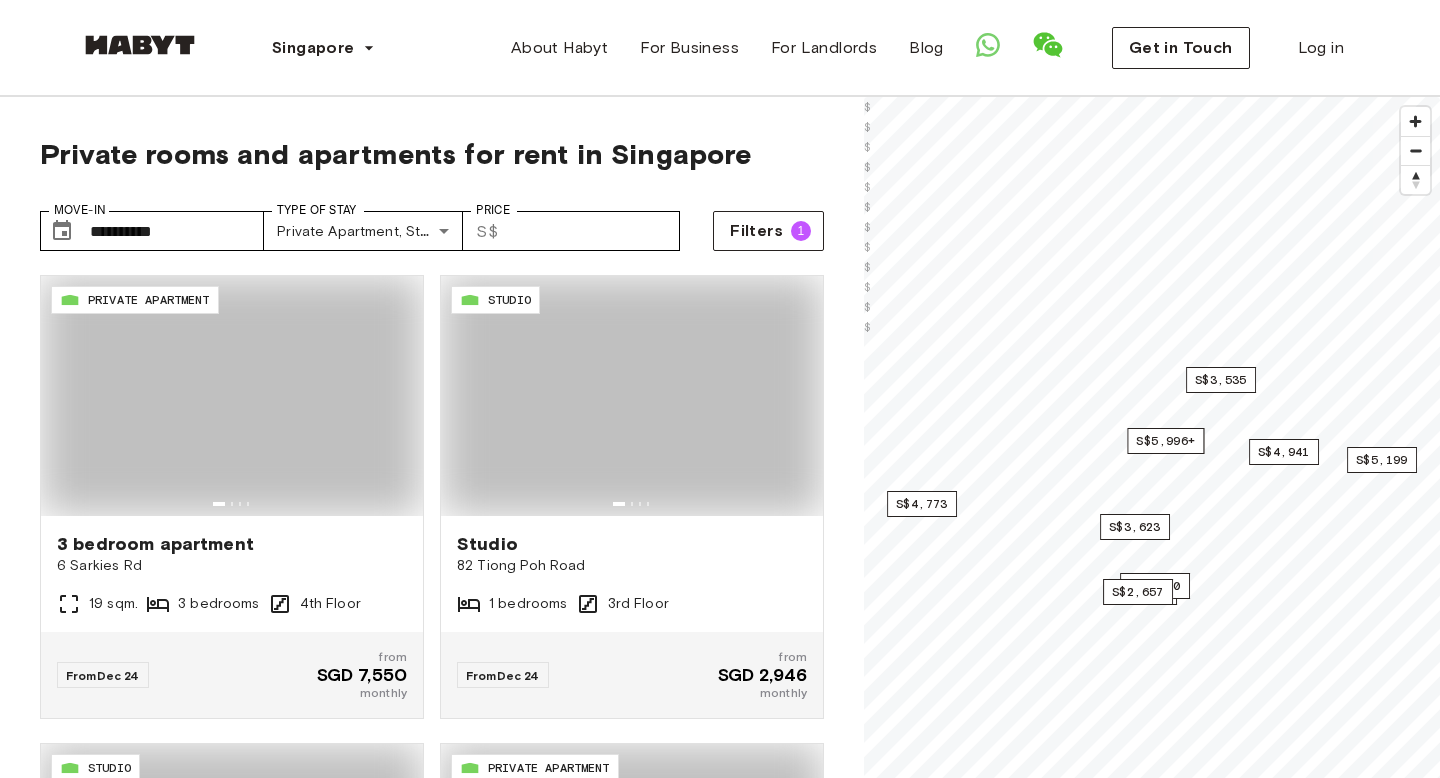 type on "**********" 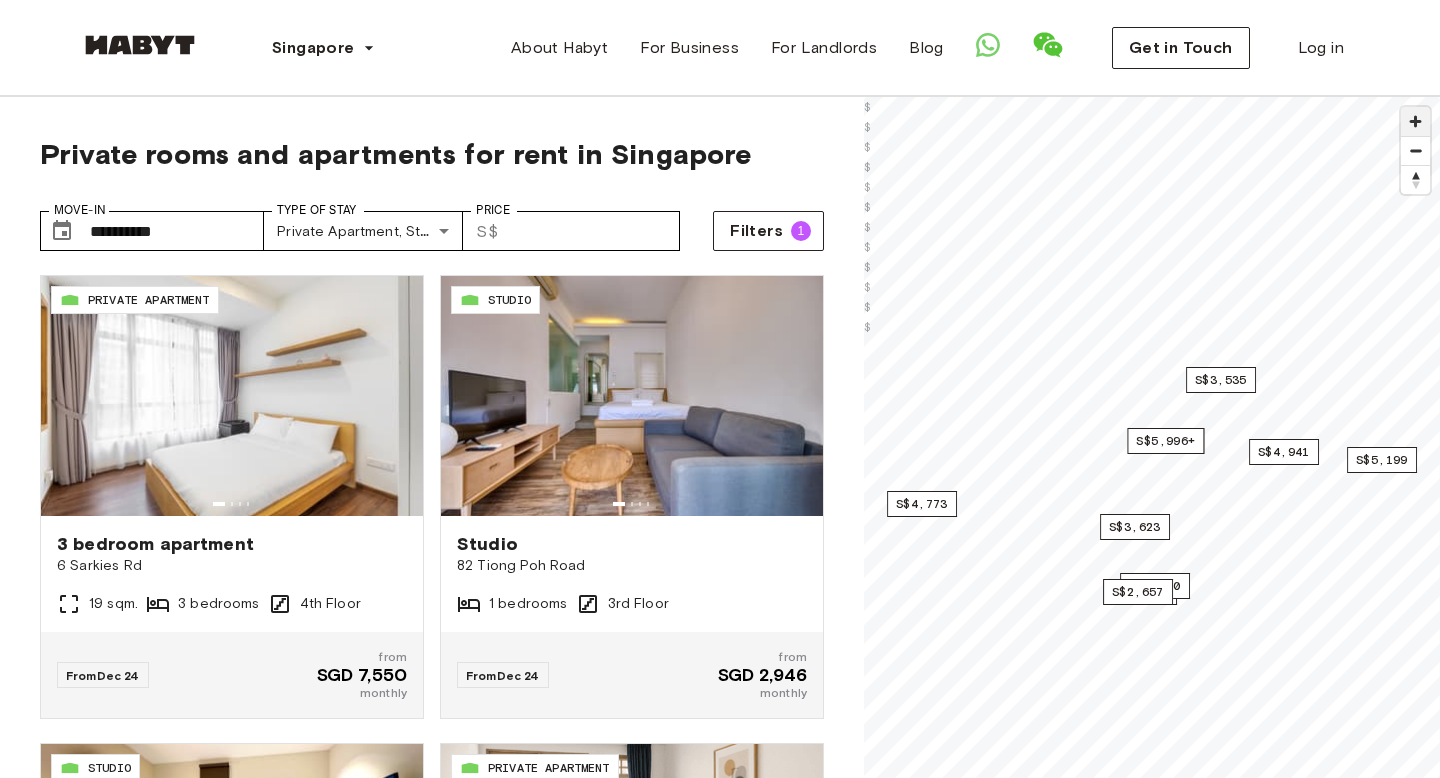 click at bounding box center (1415, 121) 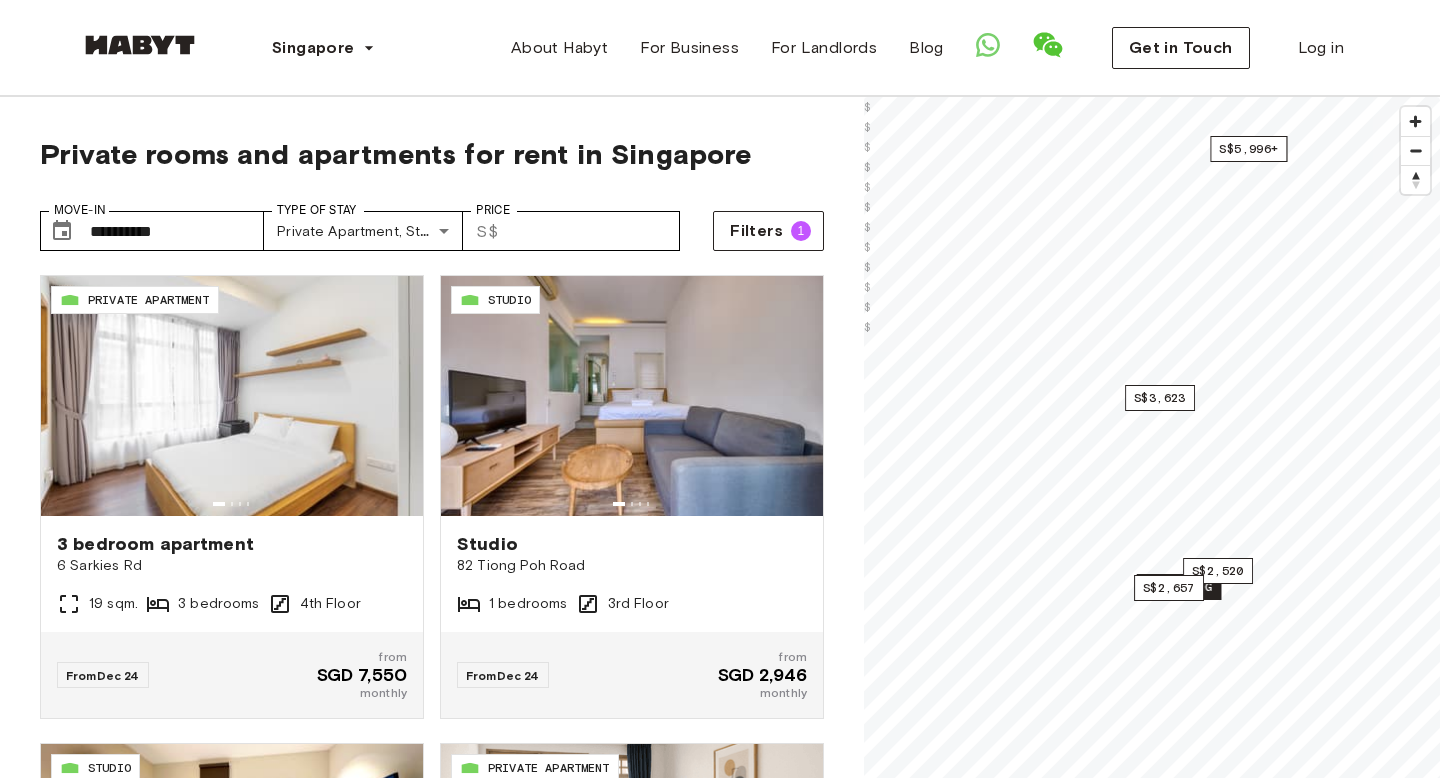 click on "1 listing" at bounding box center [1179, 587] 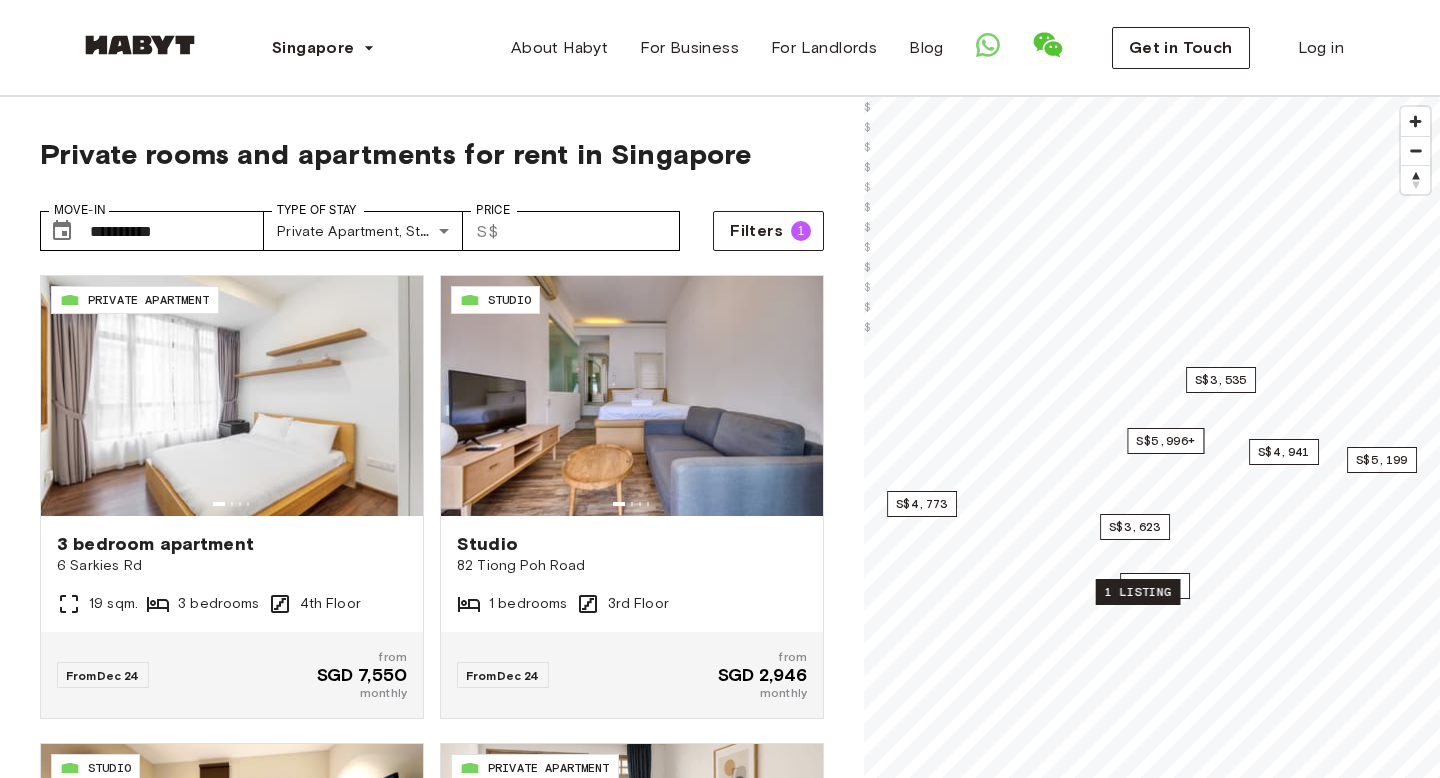 click on "1 listing" at bounding box center [1138, 592] 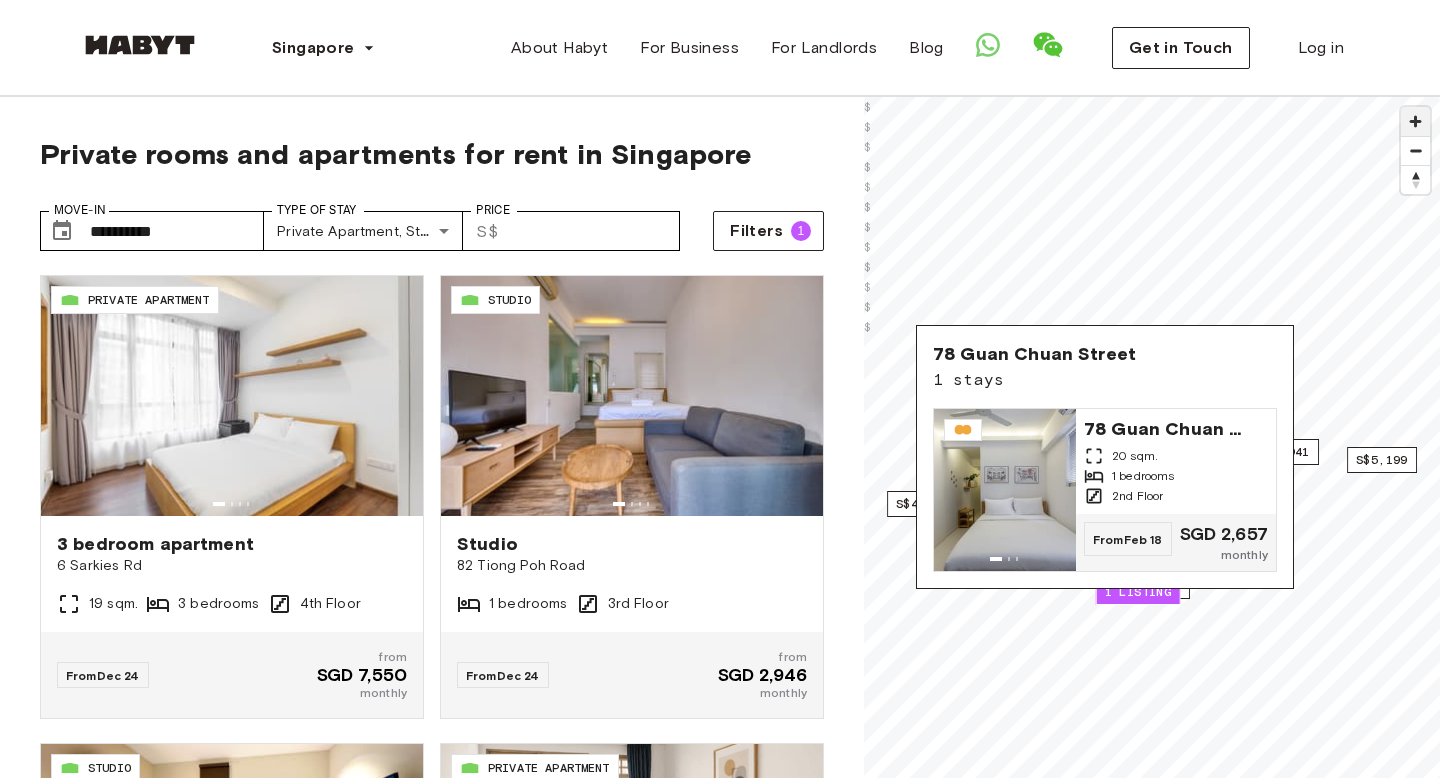 click at bounding box center (1415, 121) 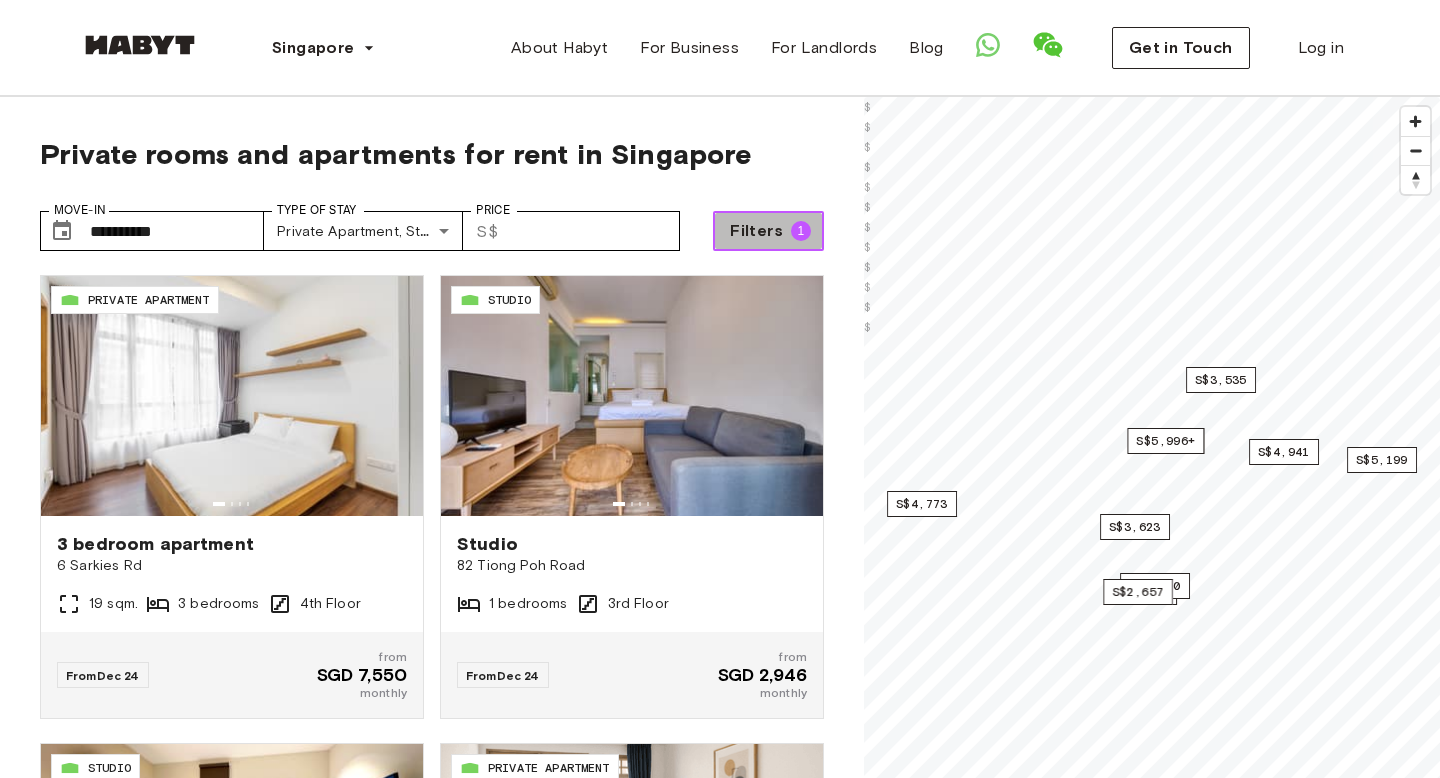 click on "1" at bounding box center (801, 231) 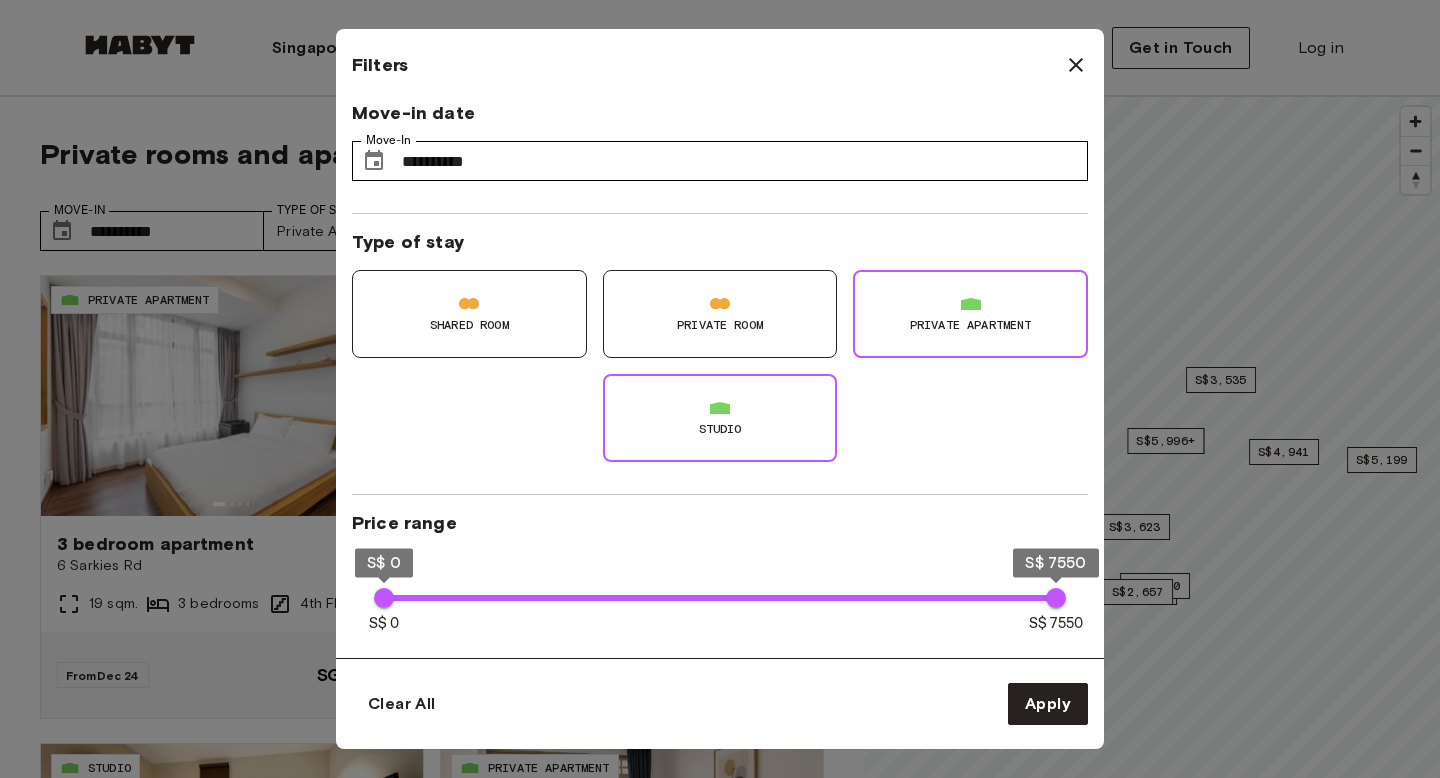 click on "Private Room" at bounding box center [720, 325] 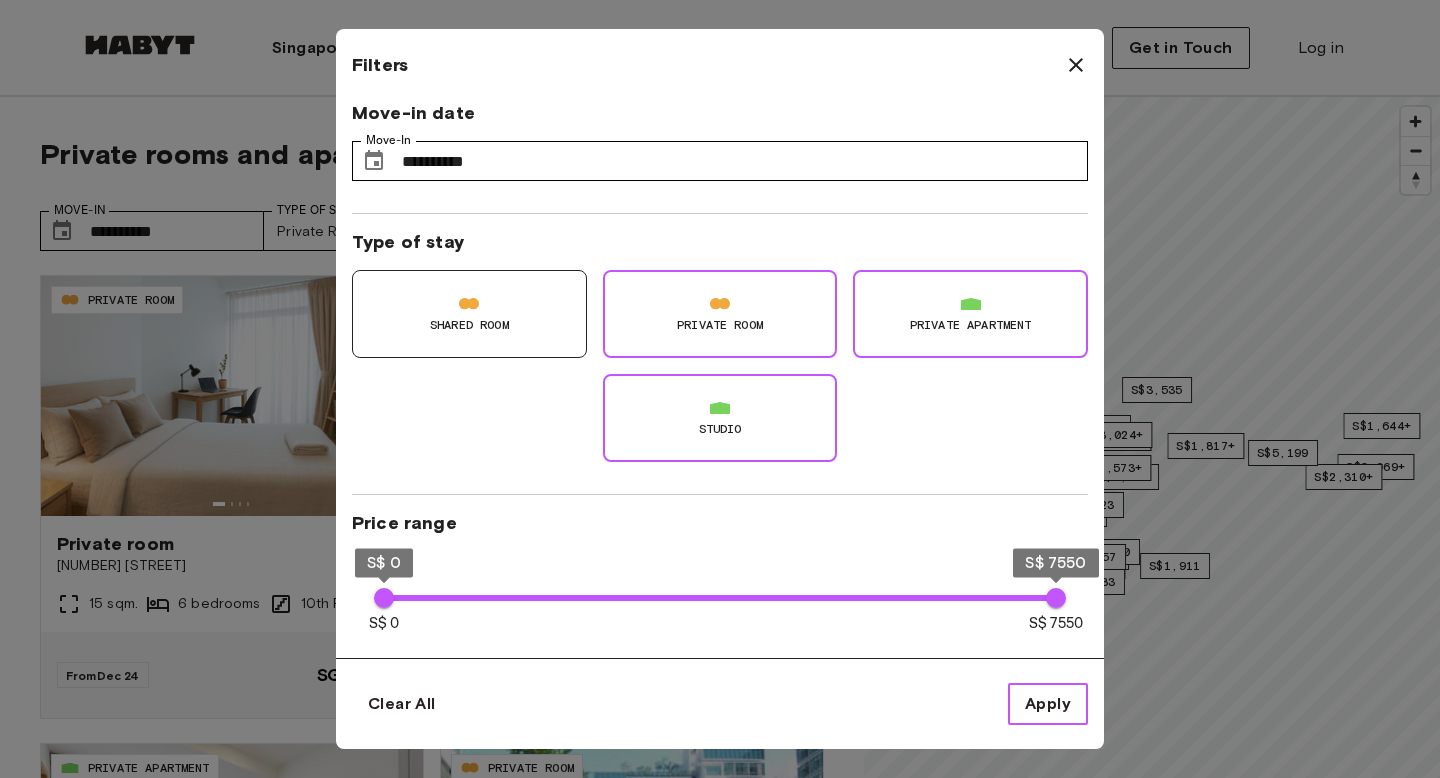 click on "Apply" at bounding box center [1048, 704] 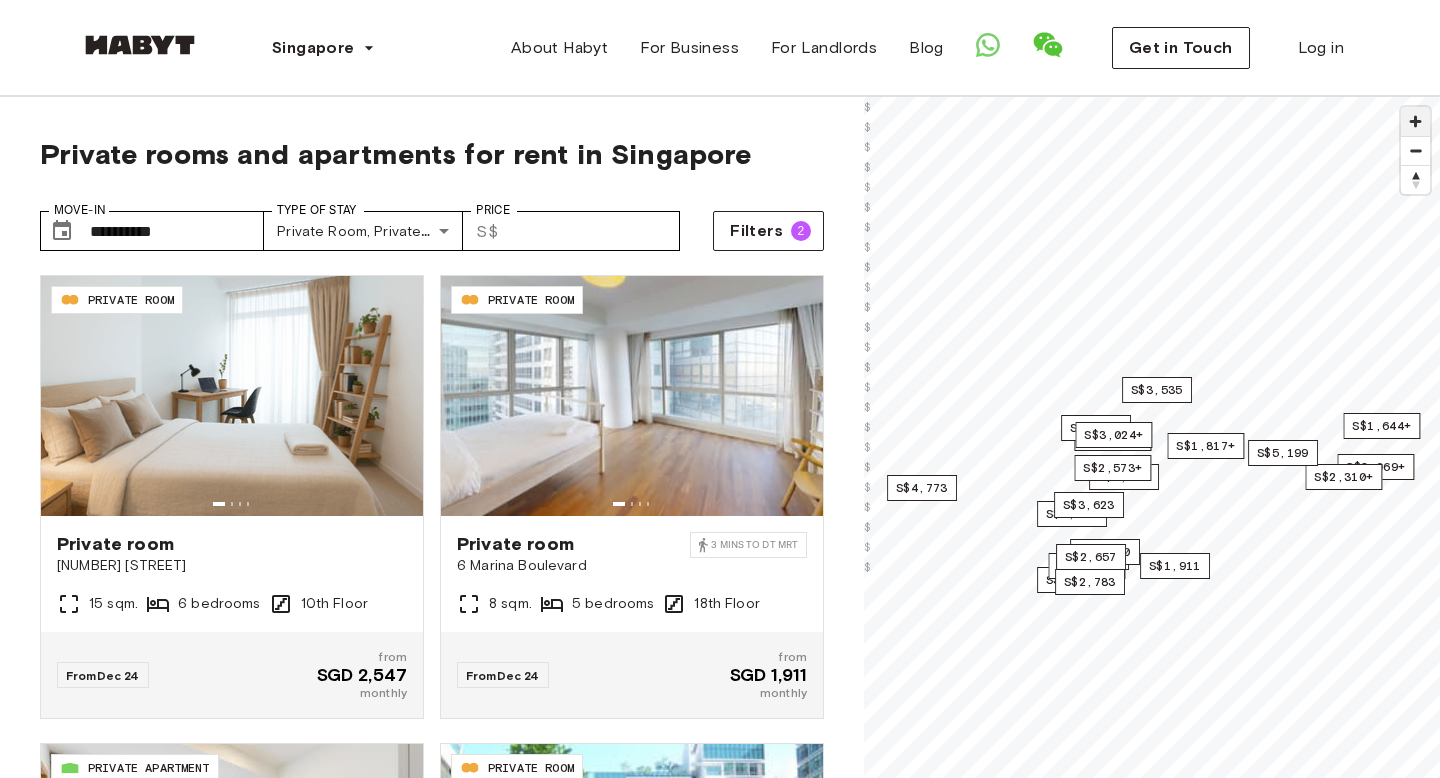 click at bounding box center [1415, 121] 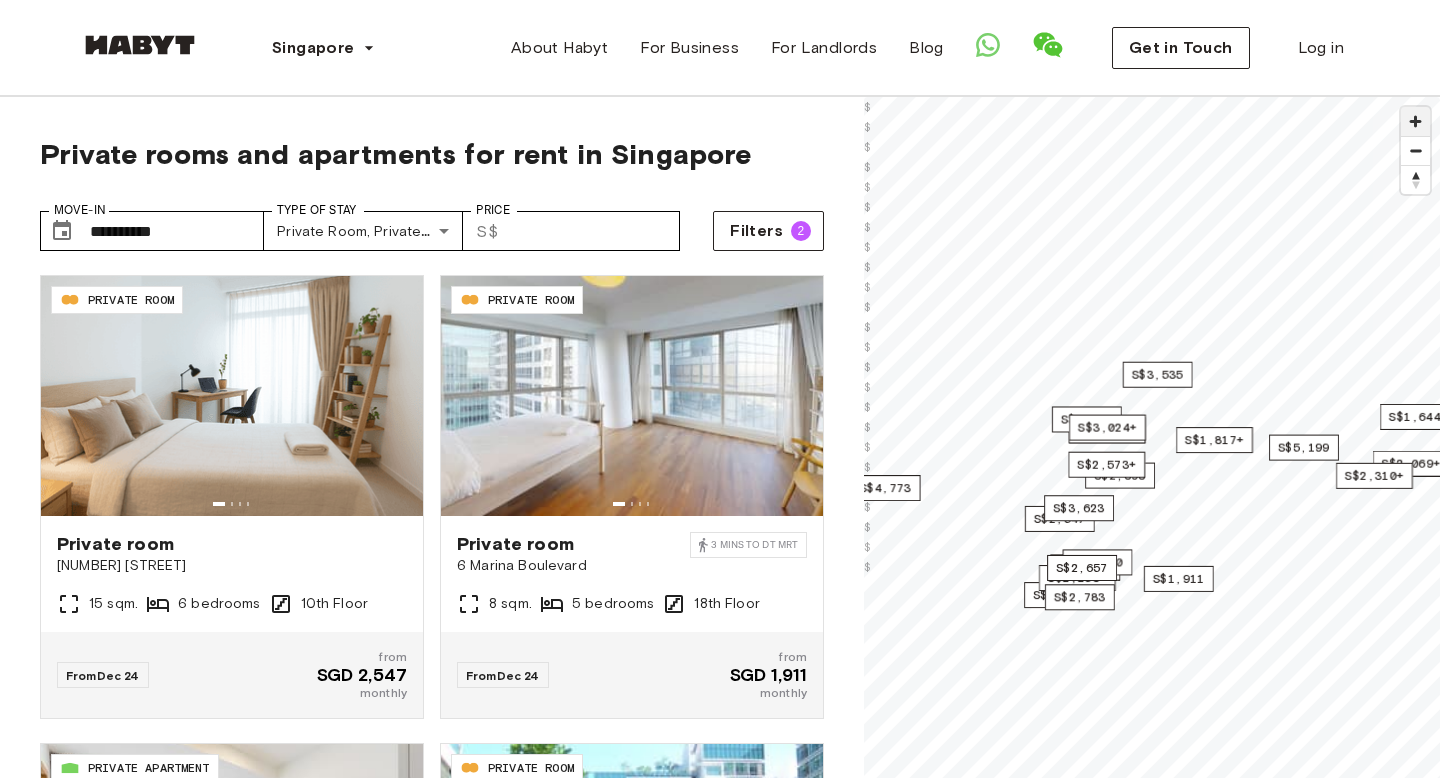 click at bounding box center (1415, 121) 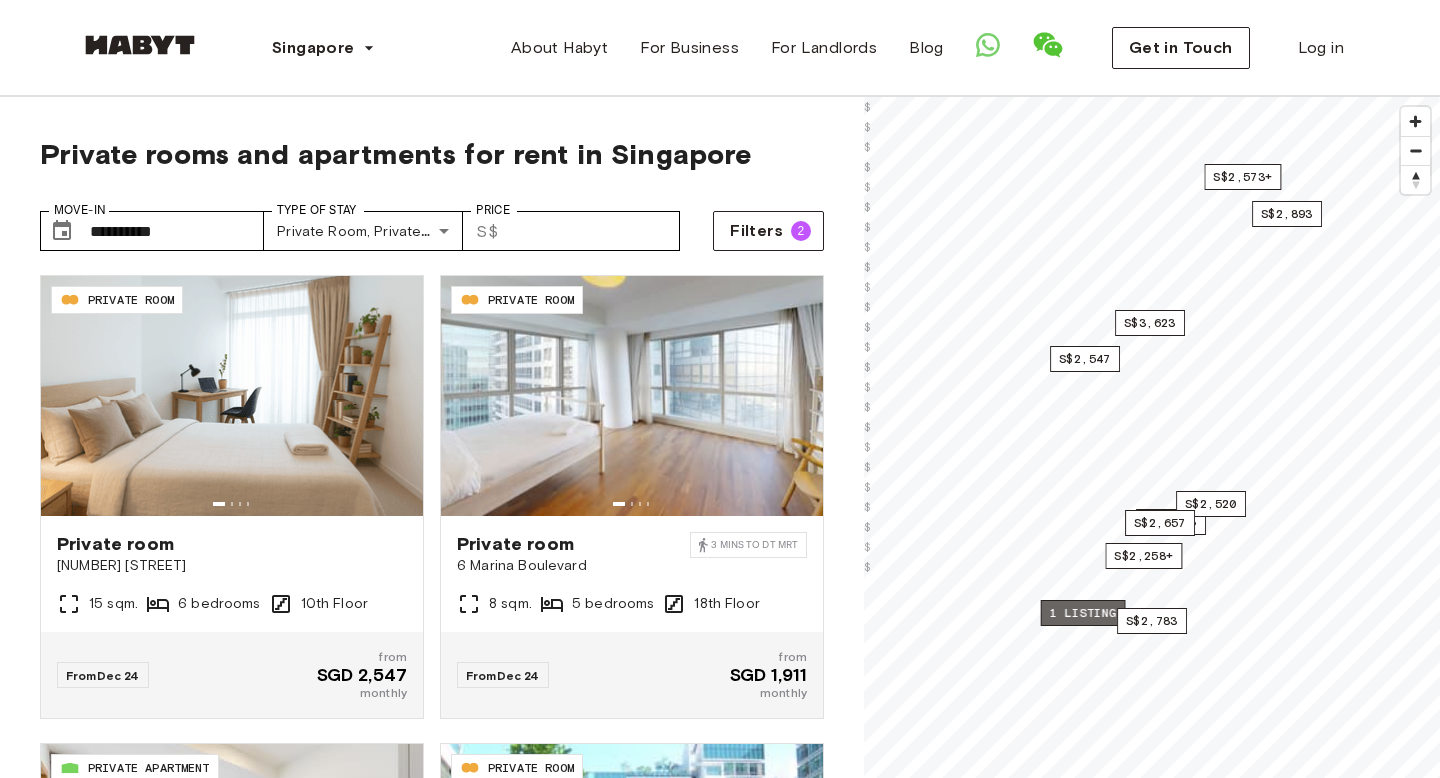 click on "1 listing" at bounding box center (1083, 613) 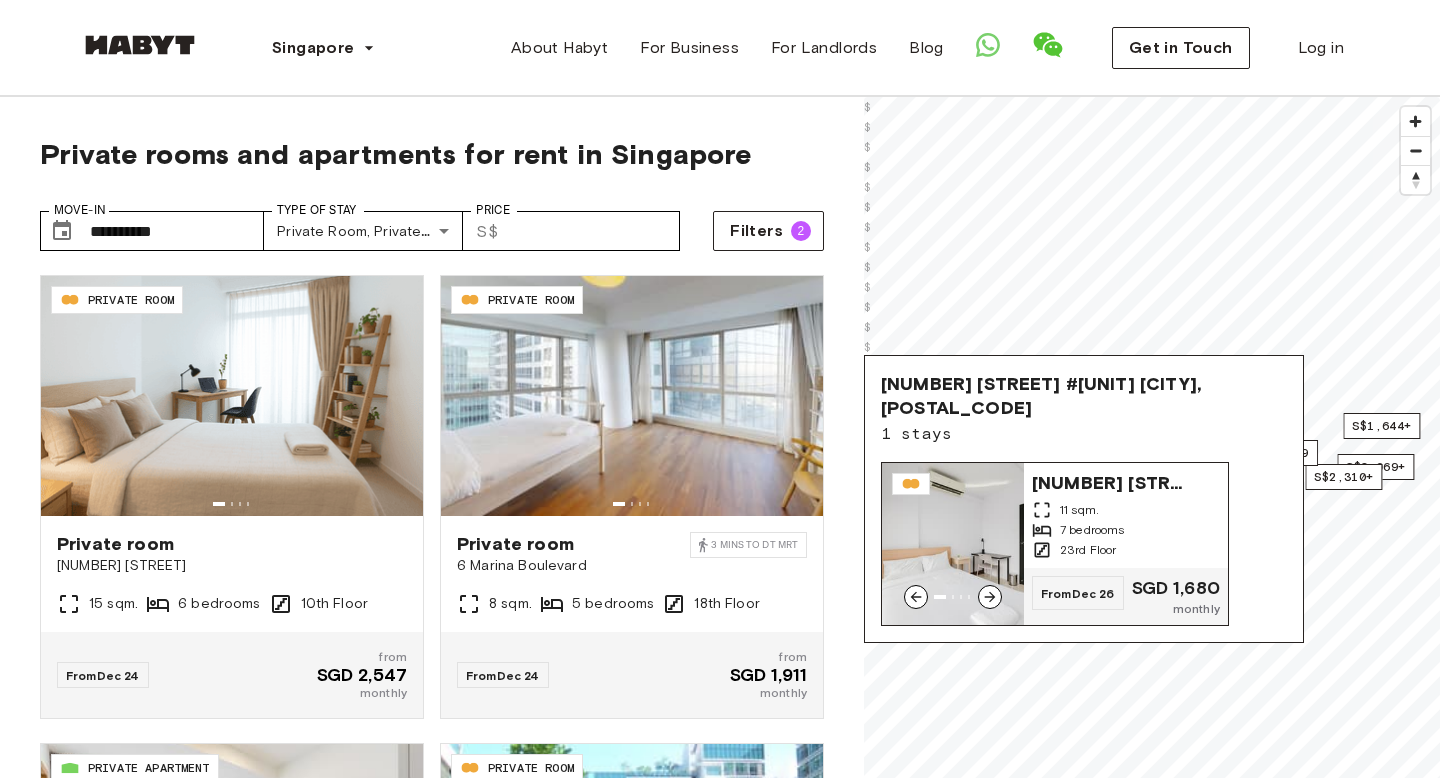 click at bounding box center (953, 544) 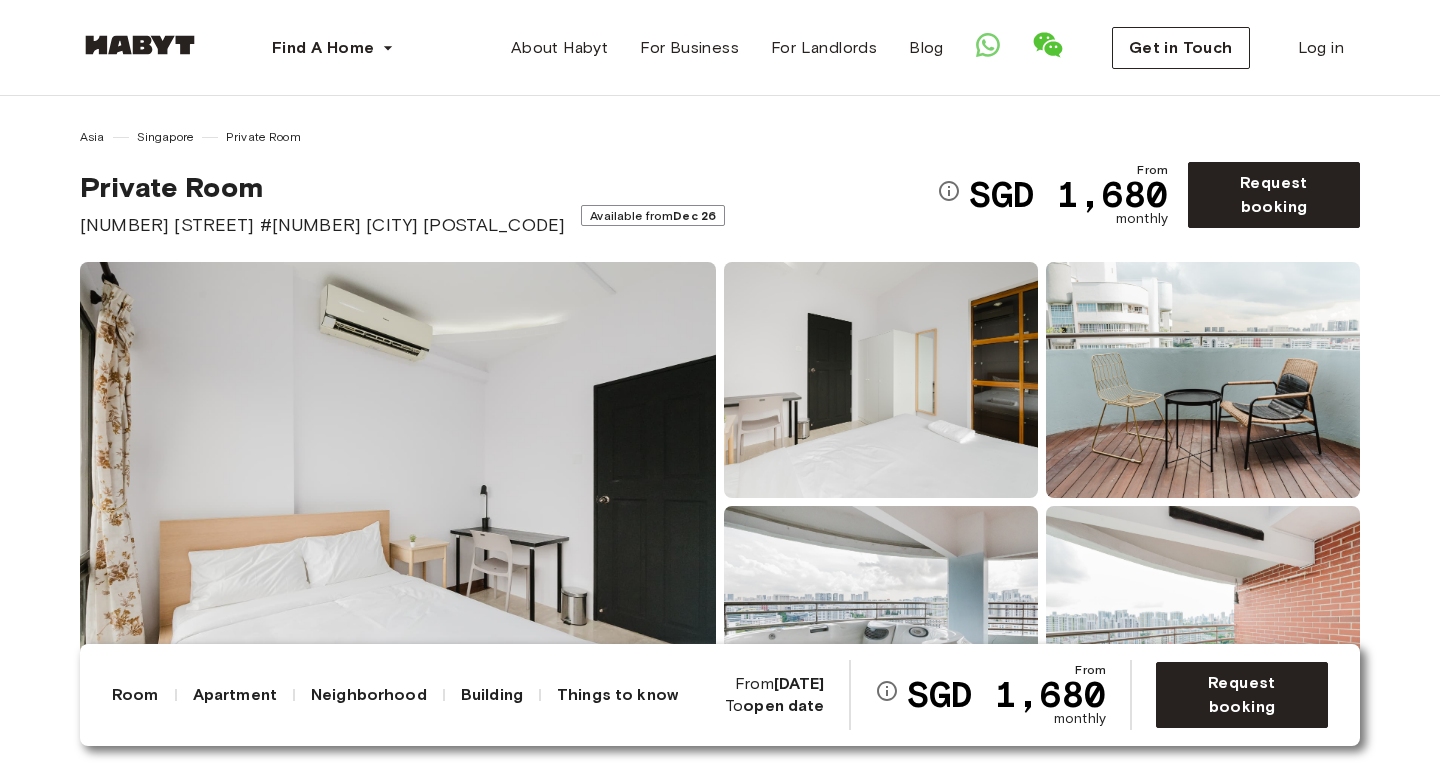 scroll, scrollTop: 0, scrollLeft: 0, axis: both 